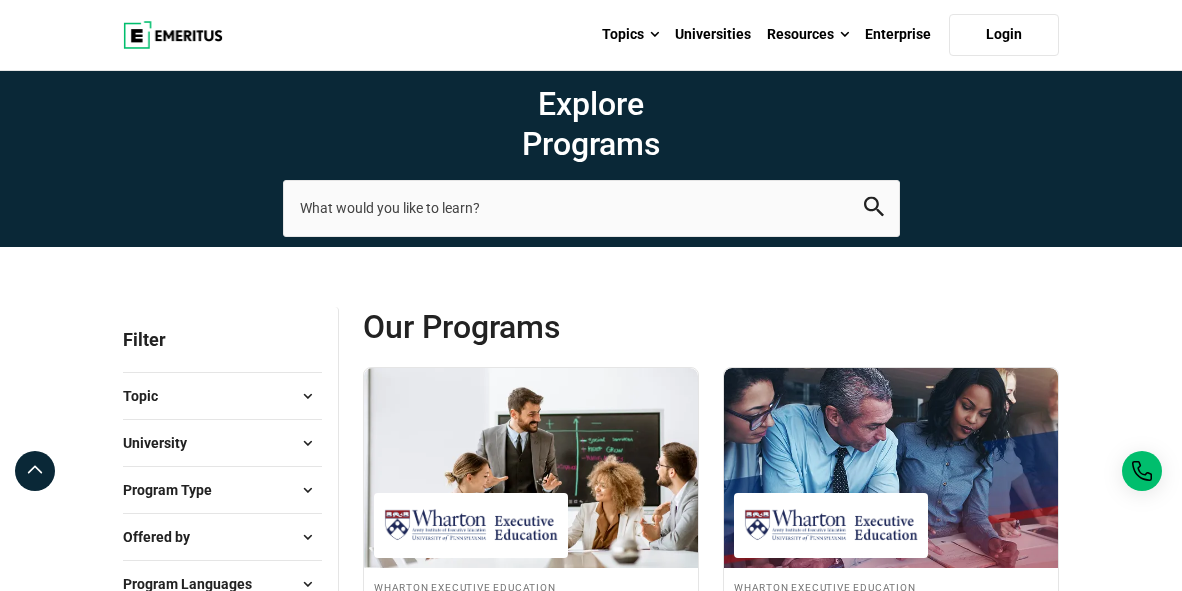 scroll, scrollTop: 0, scrollLeft: 0, axis: both 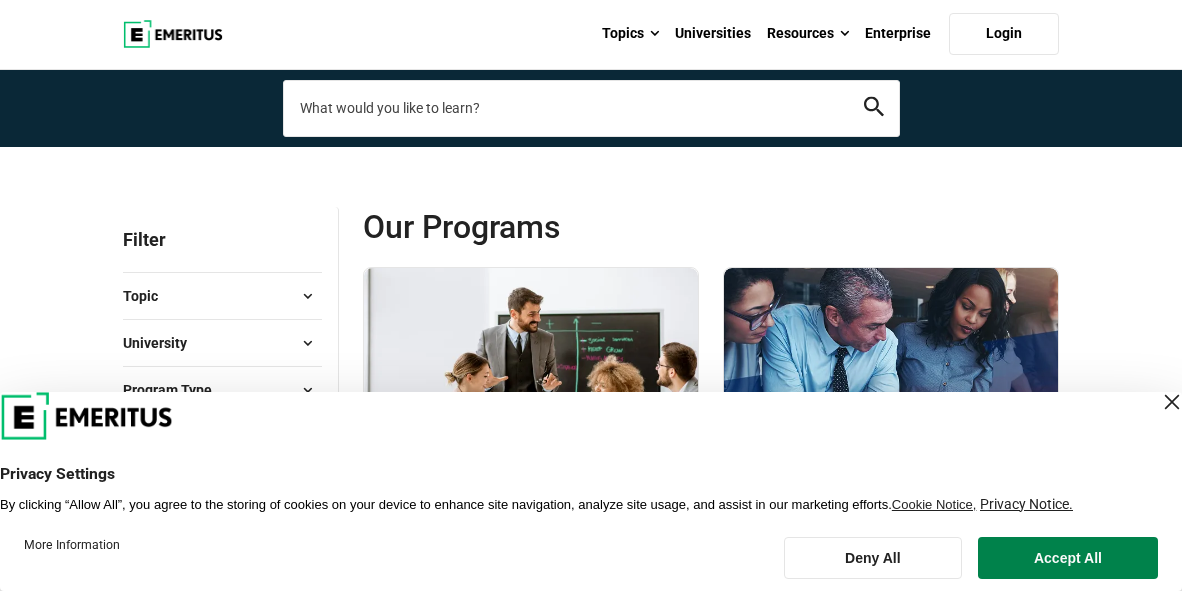 click at bounding box center [591, 108] 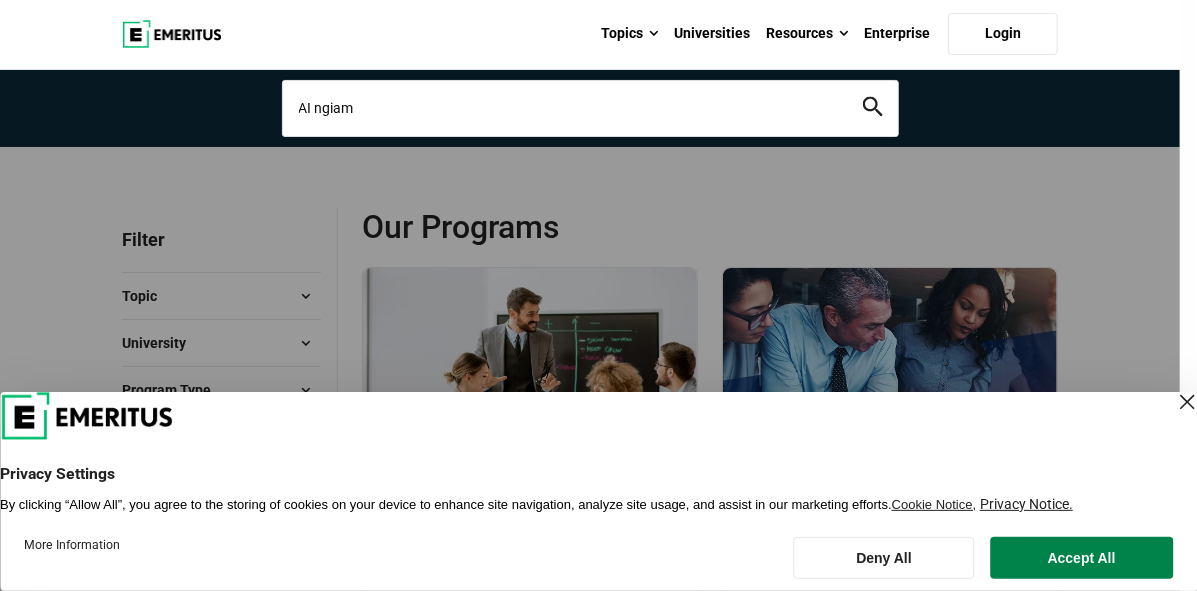 type on "AI ngiam" 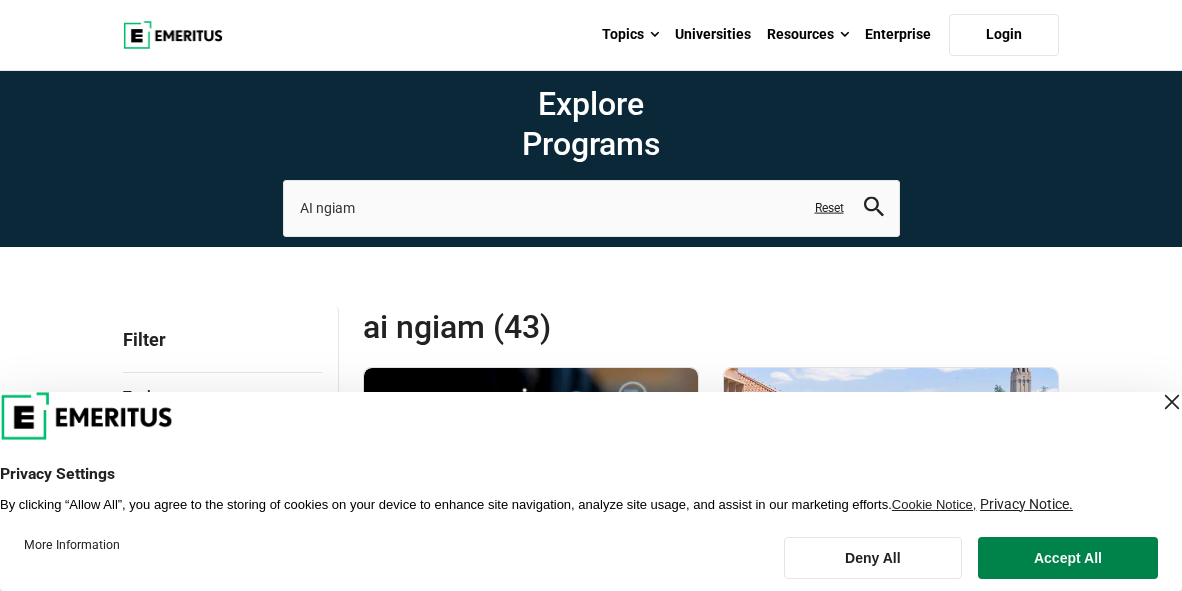 scroll, scrollTop: 200, scrollLeft: 0, axis: vertical 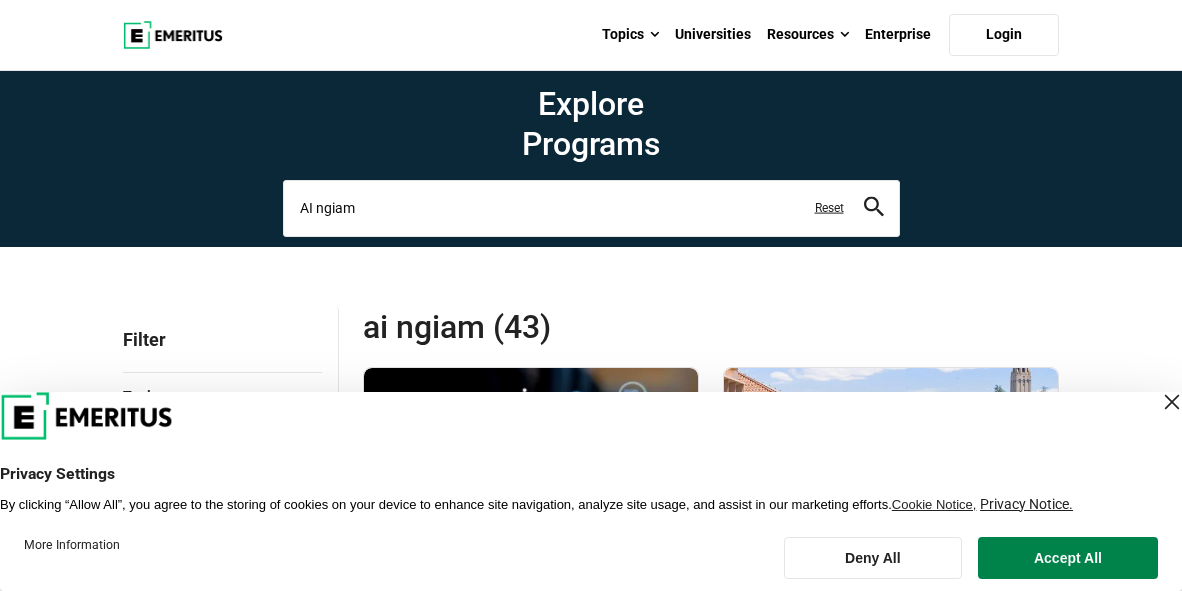 drag, startPoint x: 356, startPoint y: 209, endPoint x: 317, endPoint y: 203, distance: 39.45884 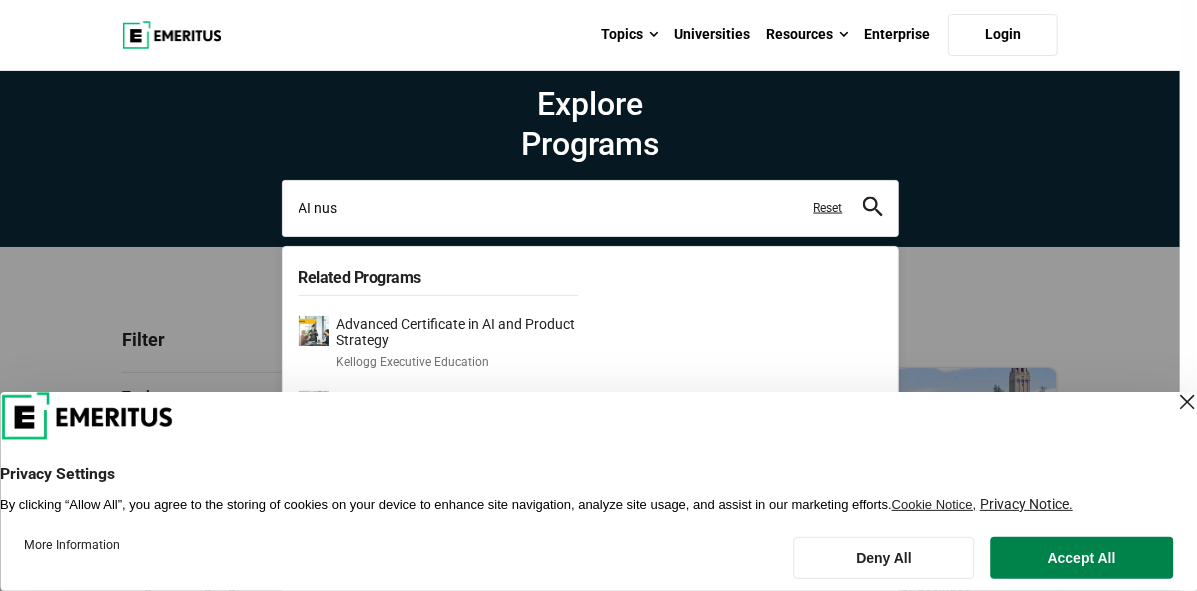 type on "AI nus" 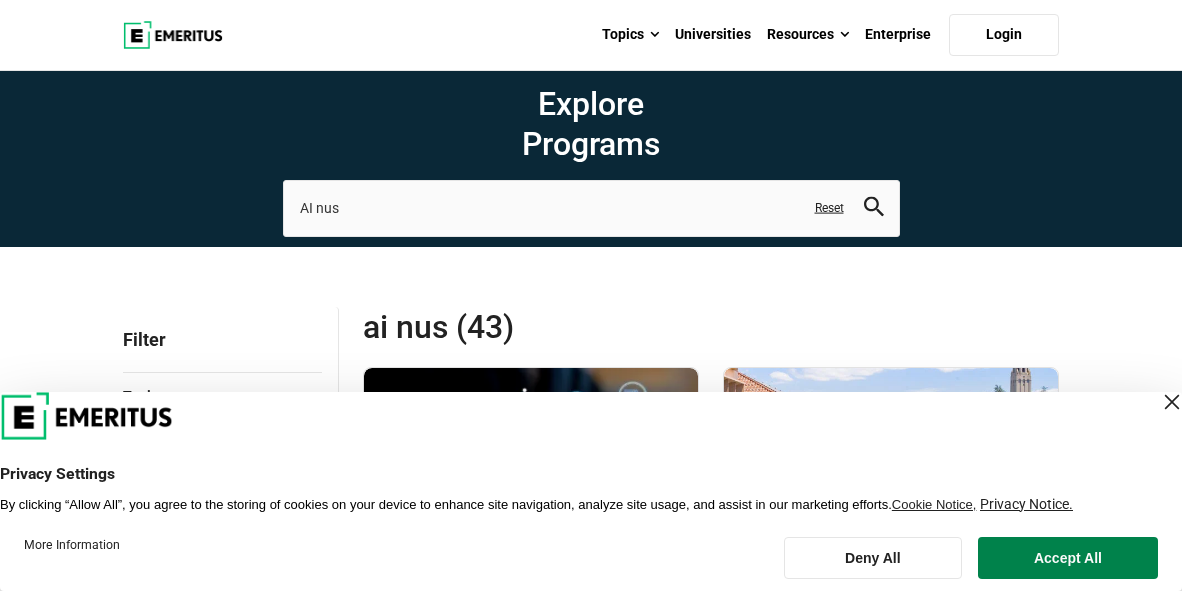 scroll, scrollTop: 200, scrollLeft: 0, axis: vertical 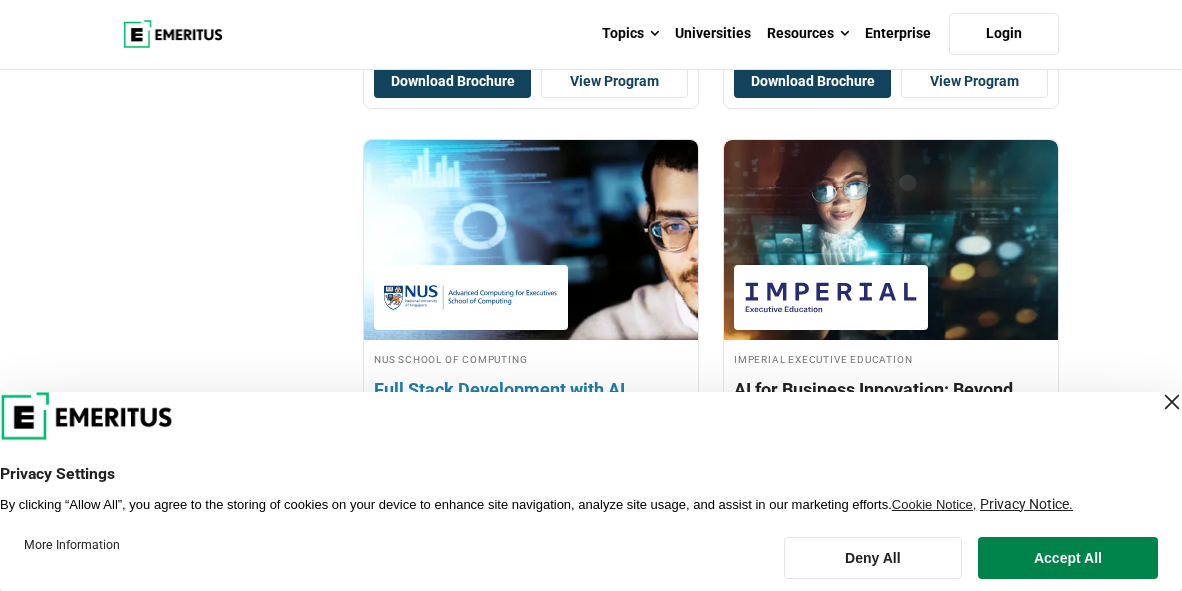 click at bounding box center [471, 297] 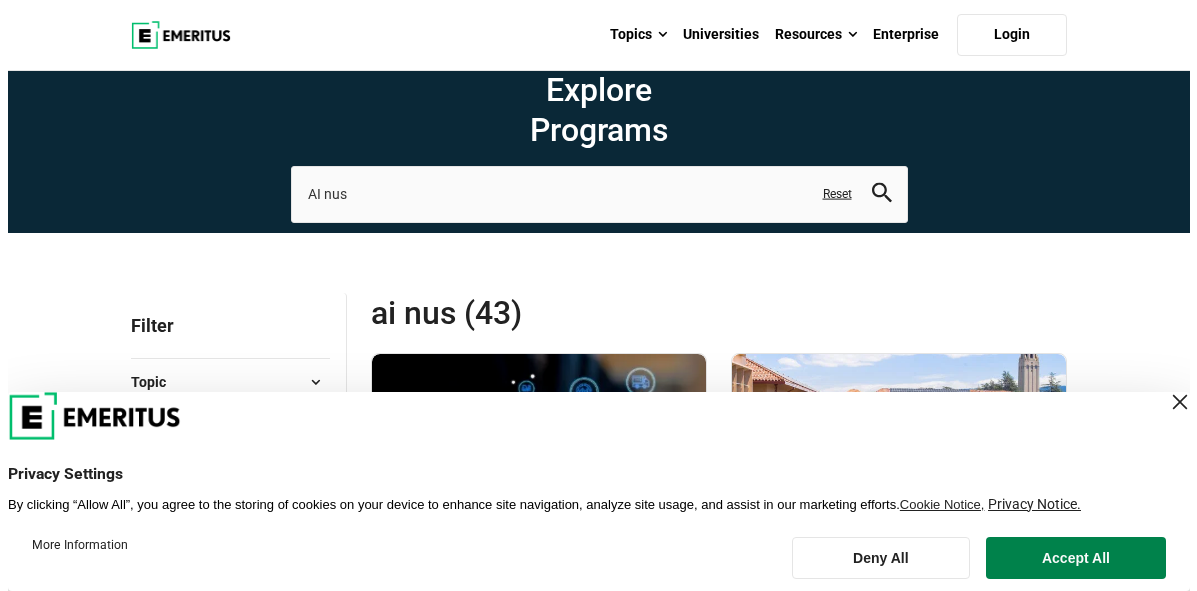 scroll, scrollTop: 0, scrollLeft: 0, axis: both 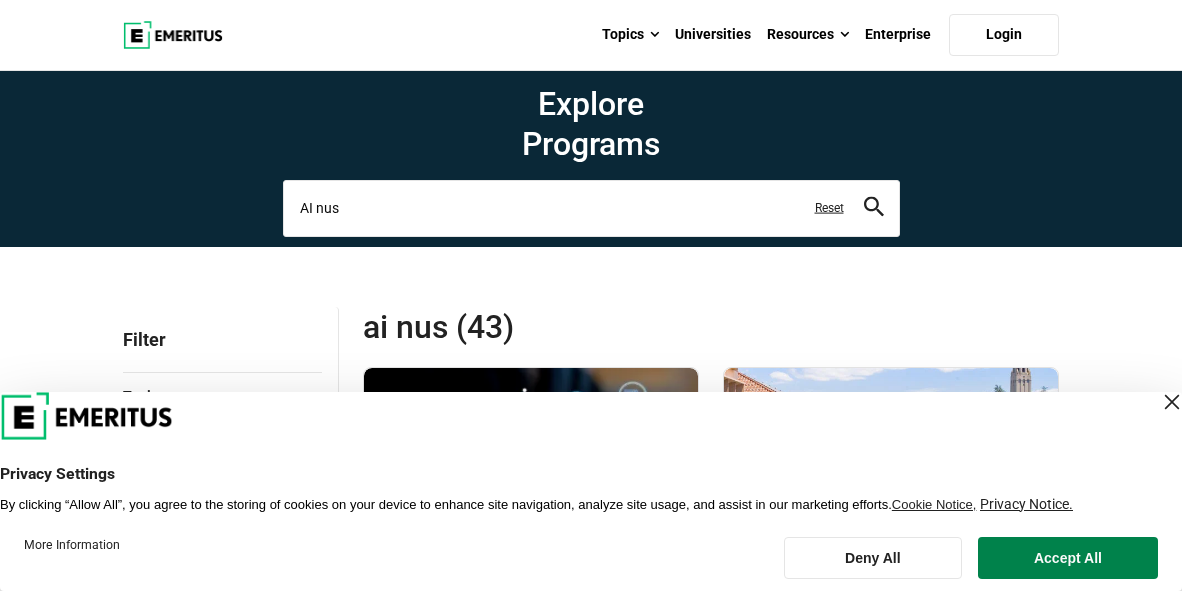 click on "AI nus" at bounding box center (591, 208) 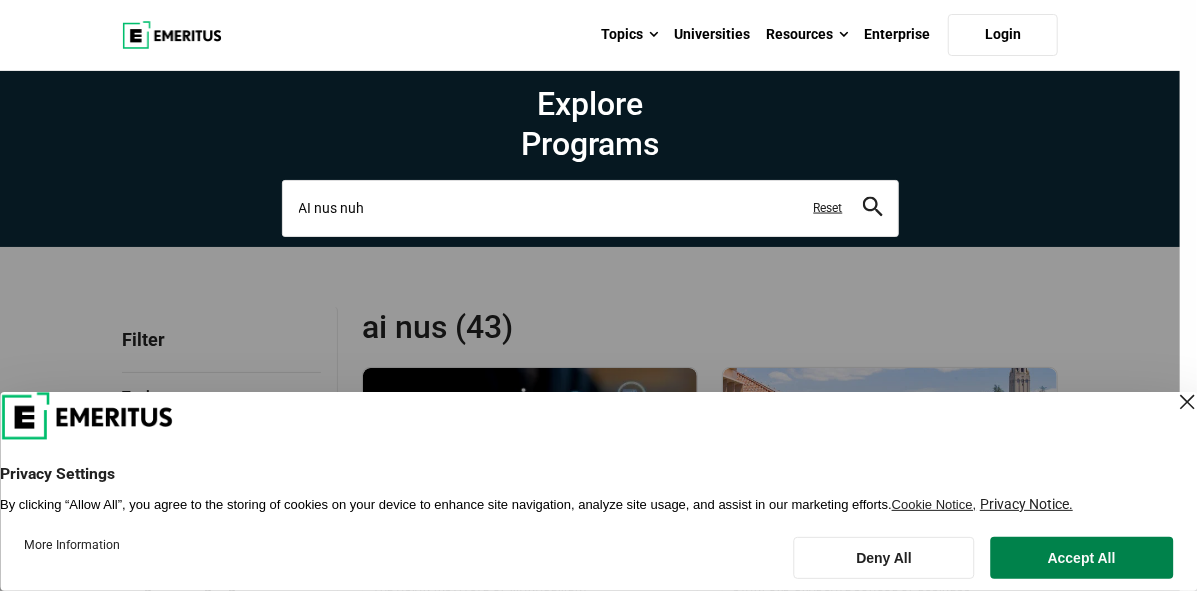 type on "AI nus nuh" 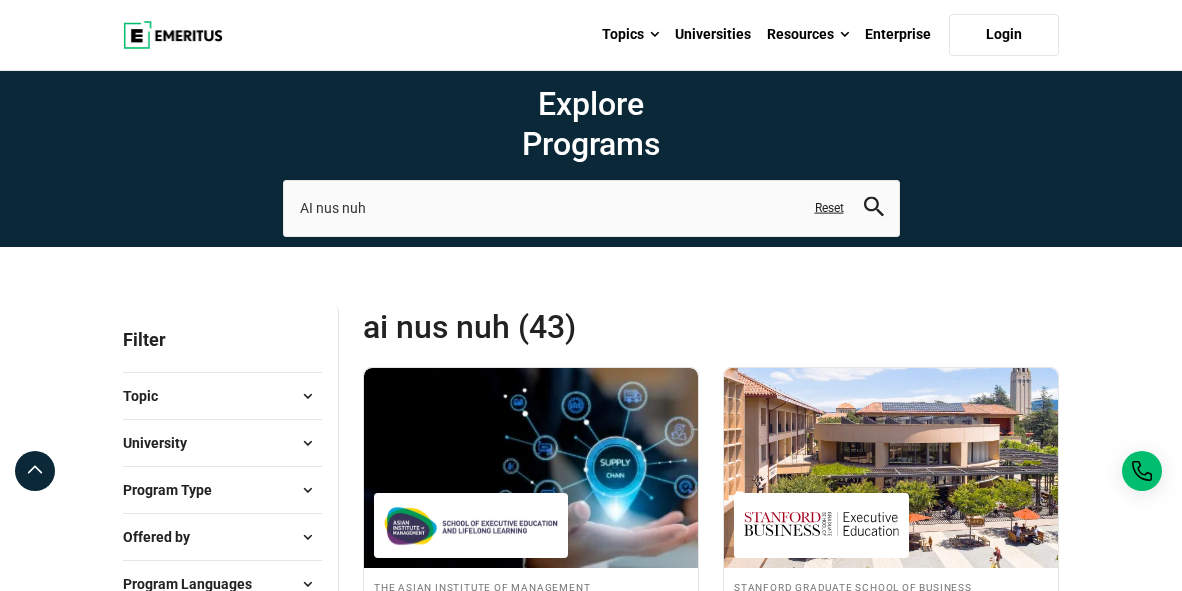 scroll, scrollTop: 500, scrollLeft: 0, axis: vertical 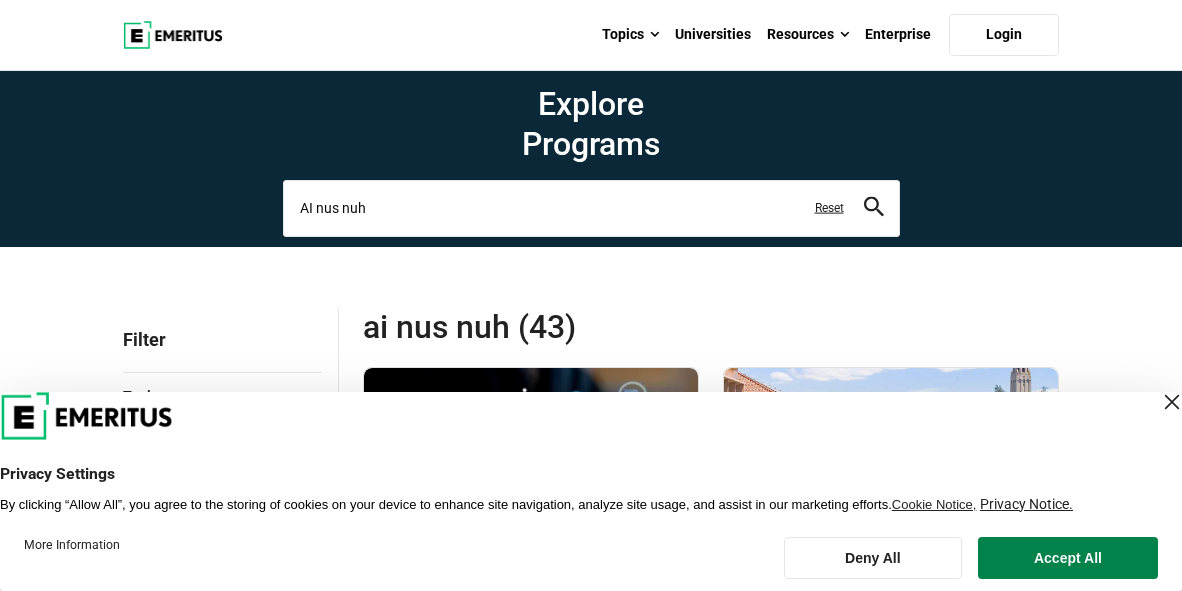 drag, startPoint x: 398, startPoint y: 207, endPoint x: 309, endPoint y: 197, distance: 89.560036 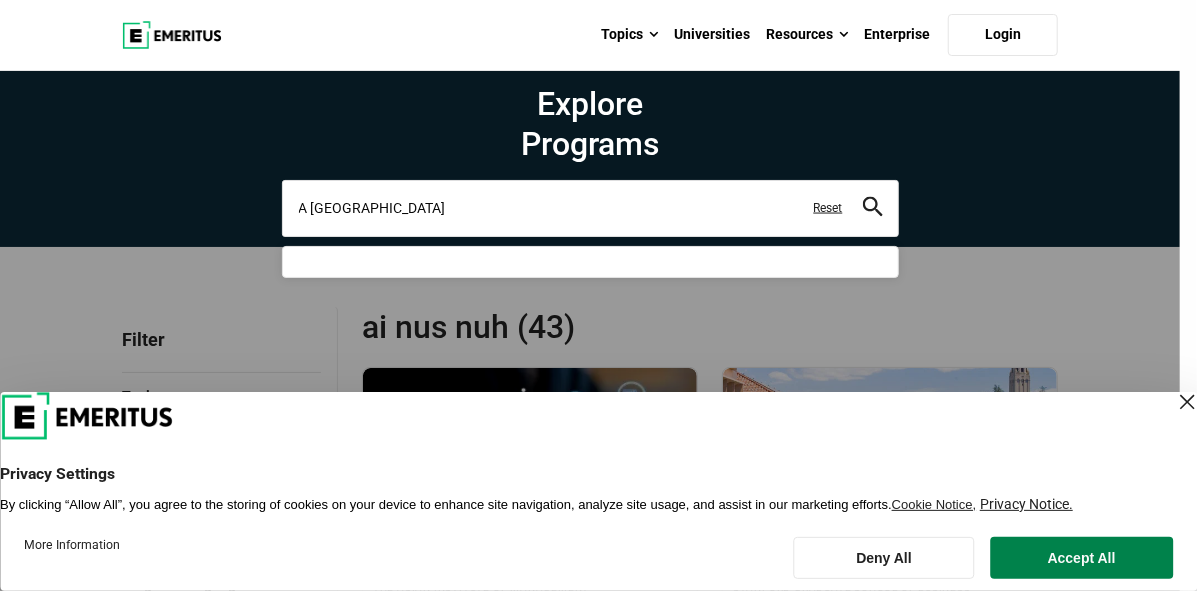 type on "A national university singapore" 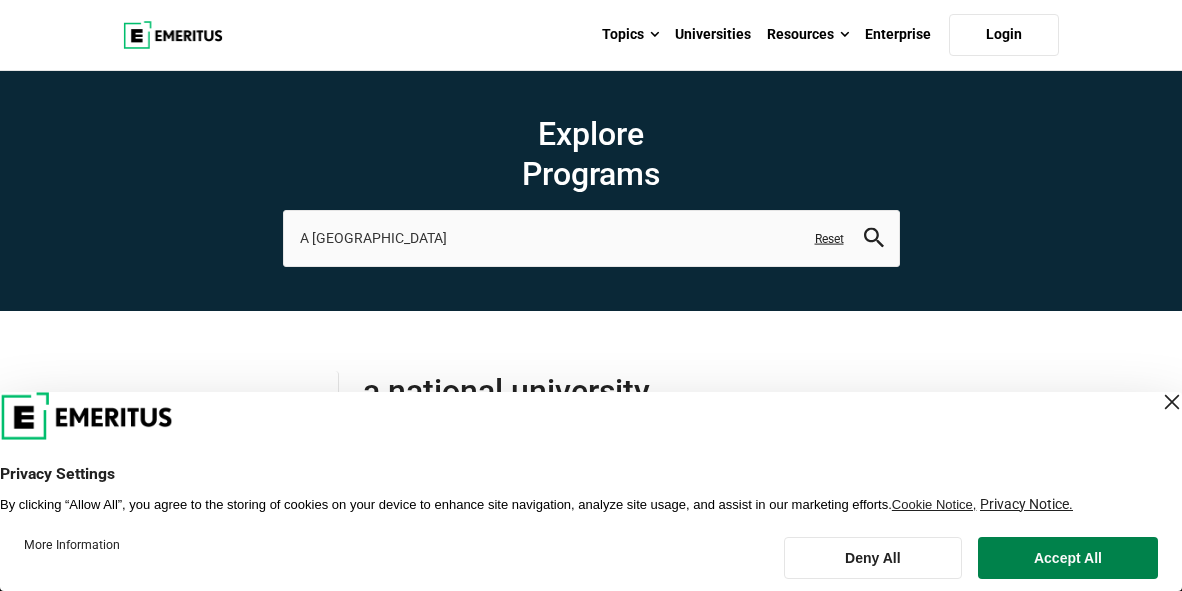 scroll, scrollTop: 0, scrollLeft: 0, axis: both 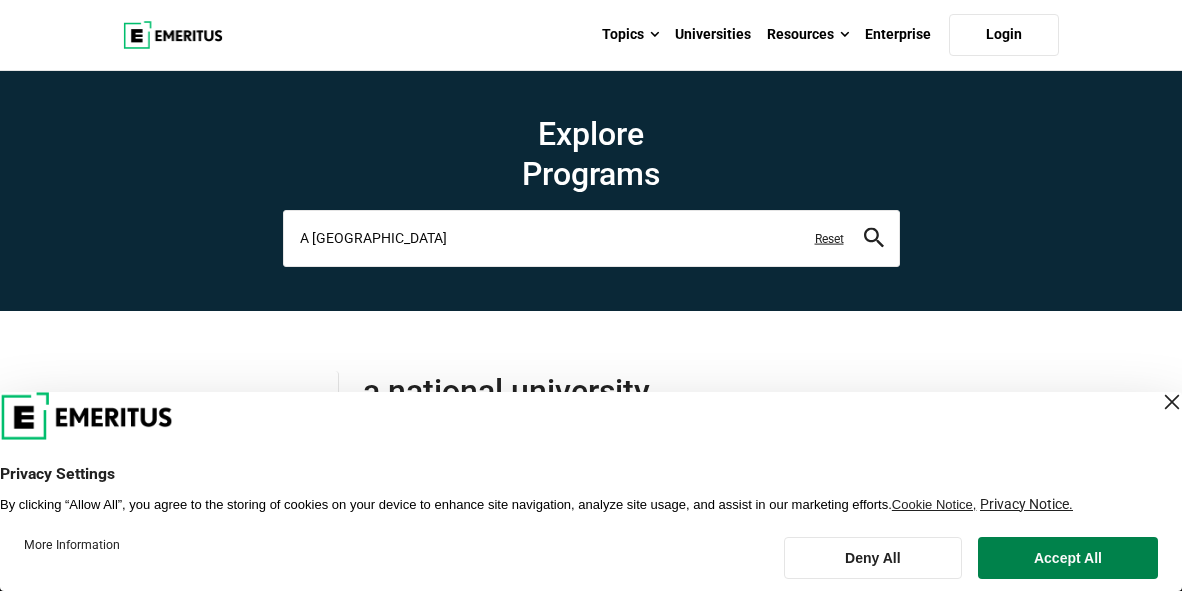 click on "A [GEOGRAPHIC_DATA]" at bounding box center (591, 238) 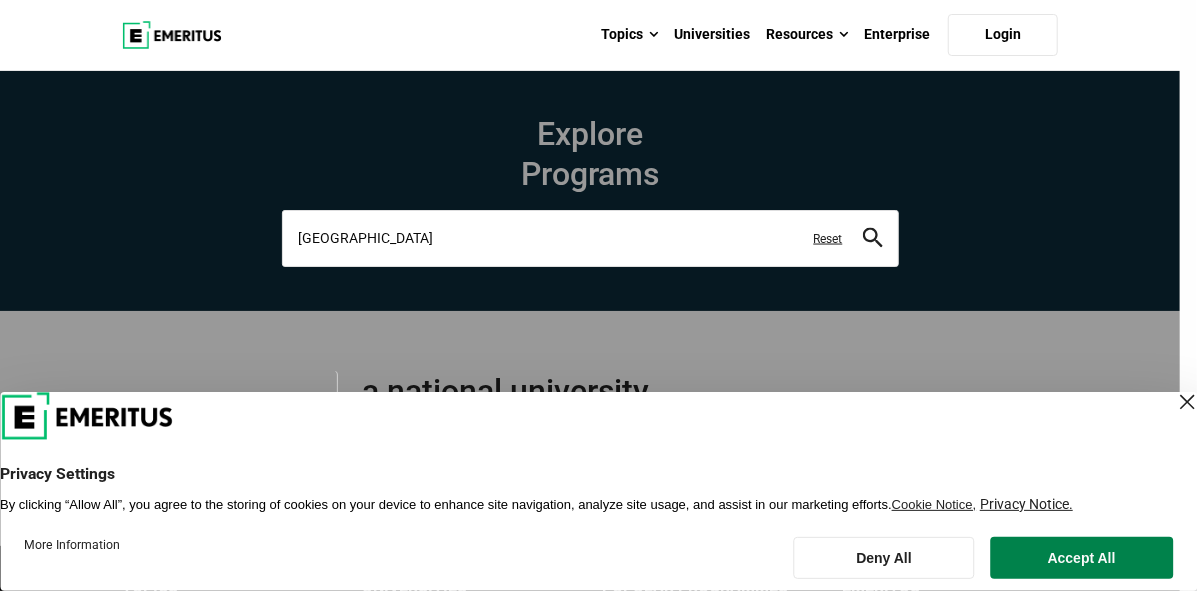 type on "[GEOGRAPHIC_DATA]" 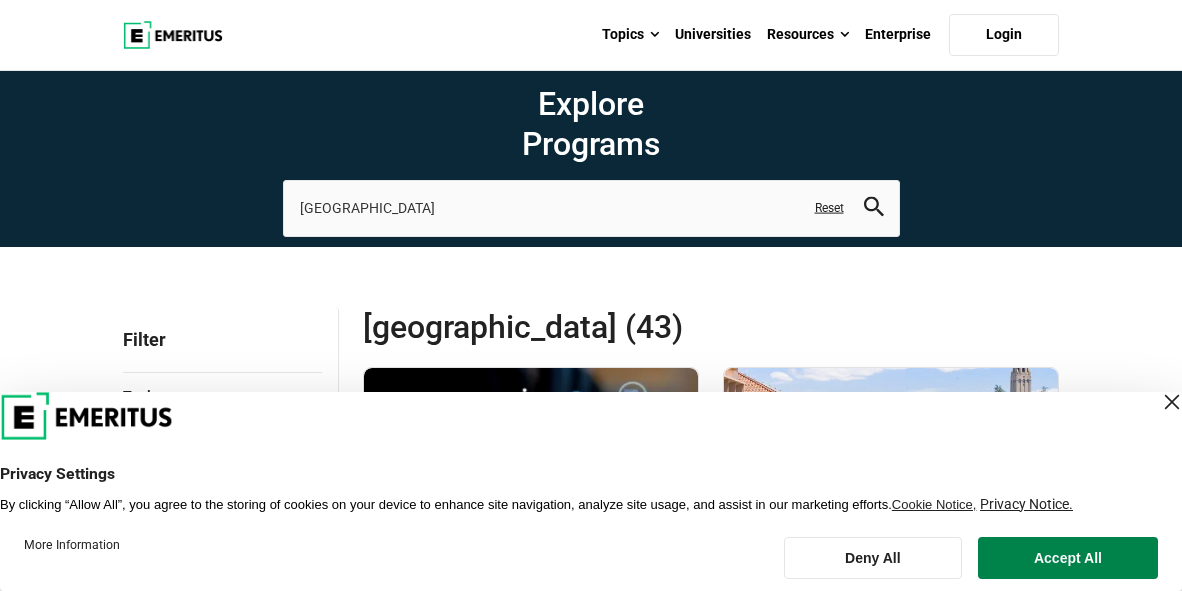 scroll, scrollTop: 500, scrollLeft: 0, axis: vertical 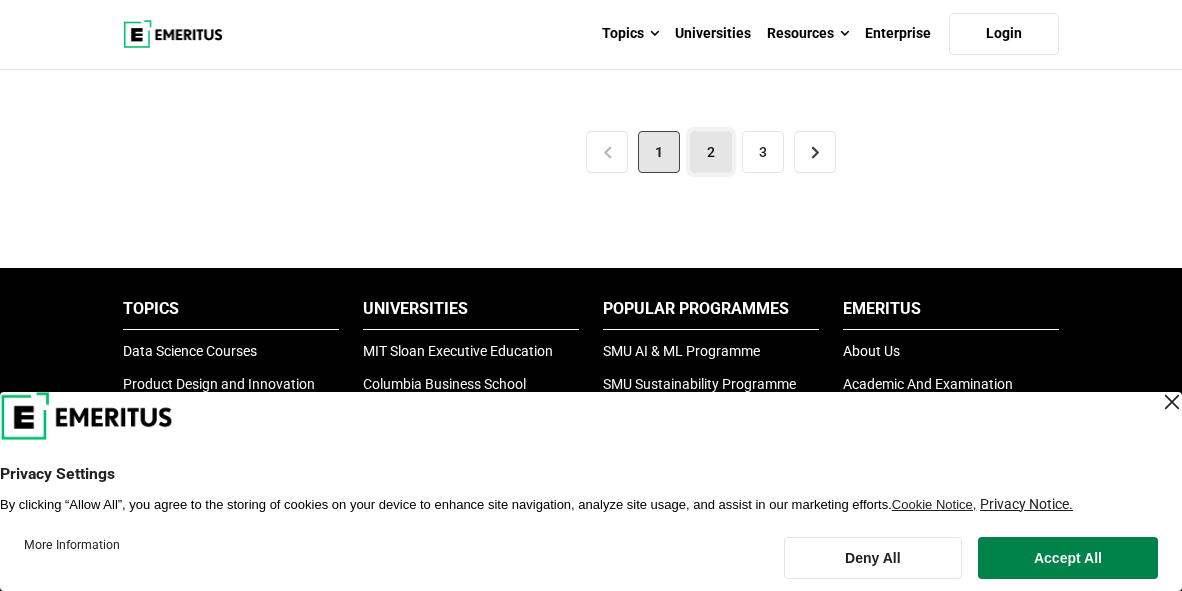 click on "2" at bounding box center [711, 152] 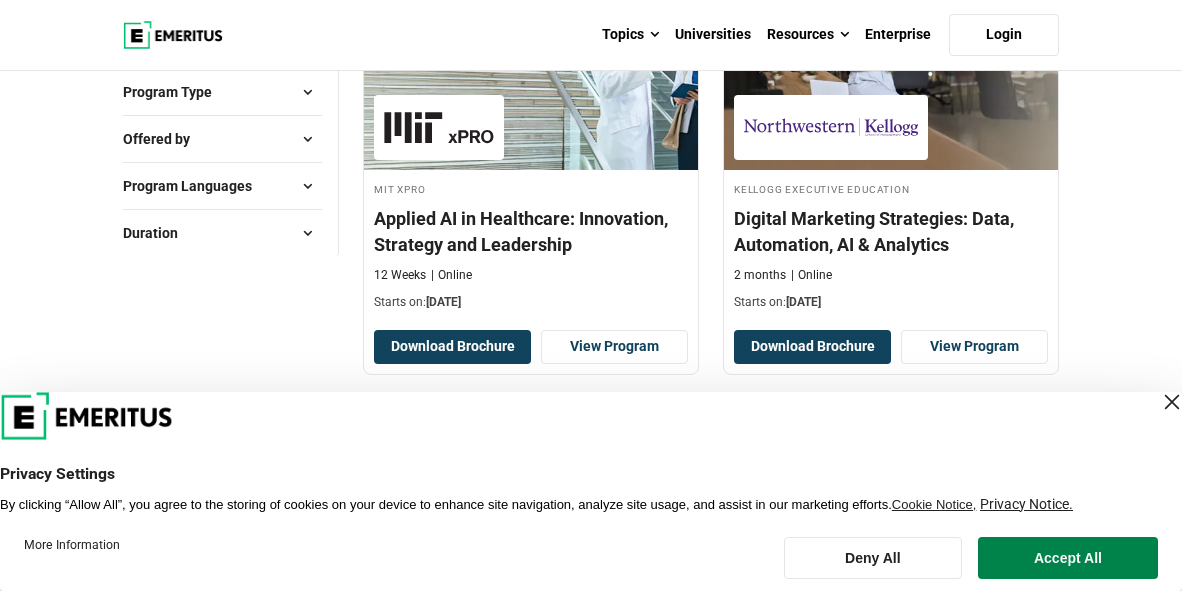 scroll, scrollTop: 400, scrollLeft: 0, axis: vertical 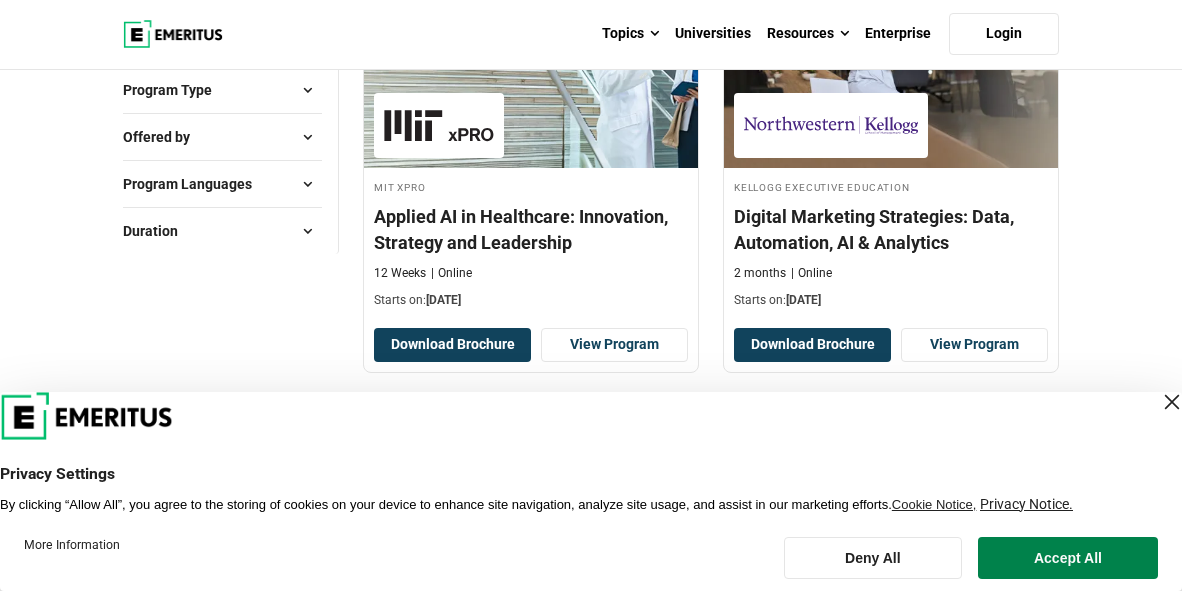 click at bounding box center [1172, 402] 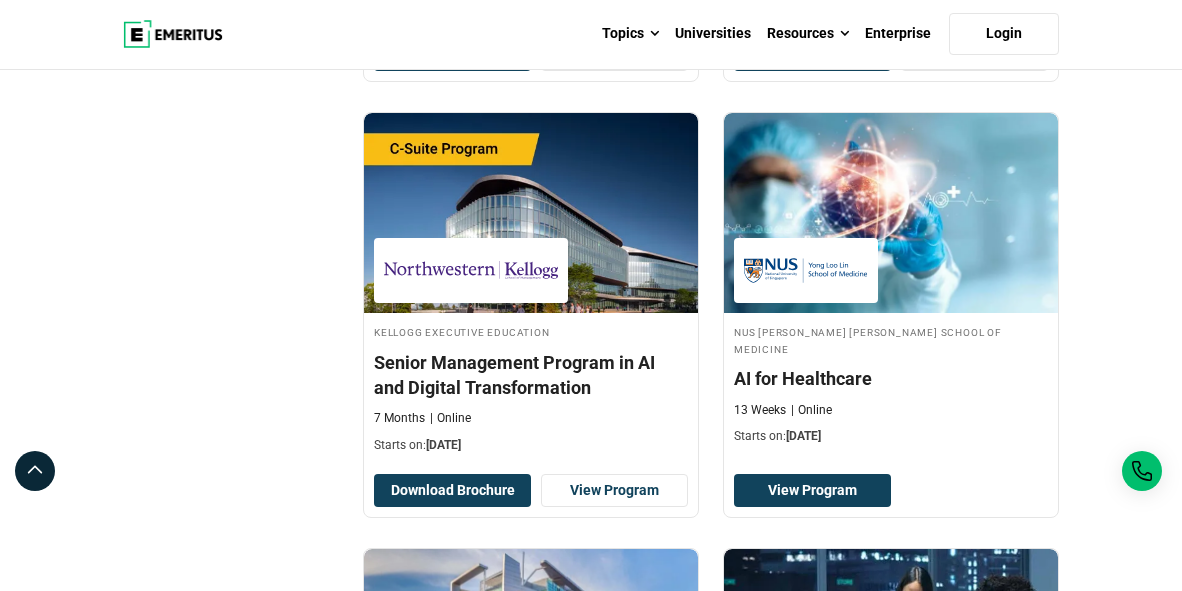 scroll, scrollTop: 1600, scrollLeft: 0, axis: vertical 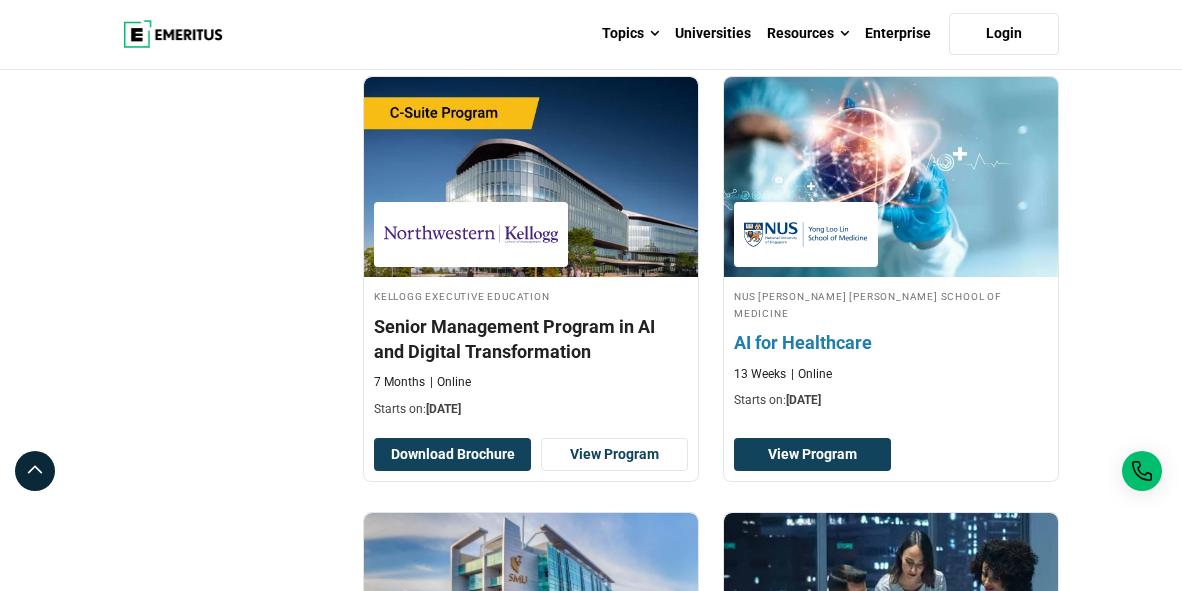 click on "AI for Healthcare" at bounding box center [891, 342] 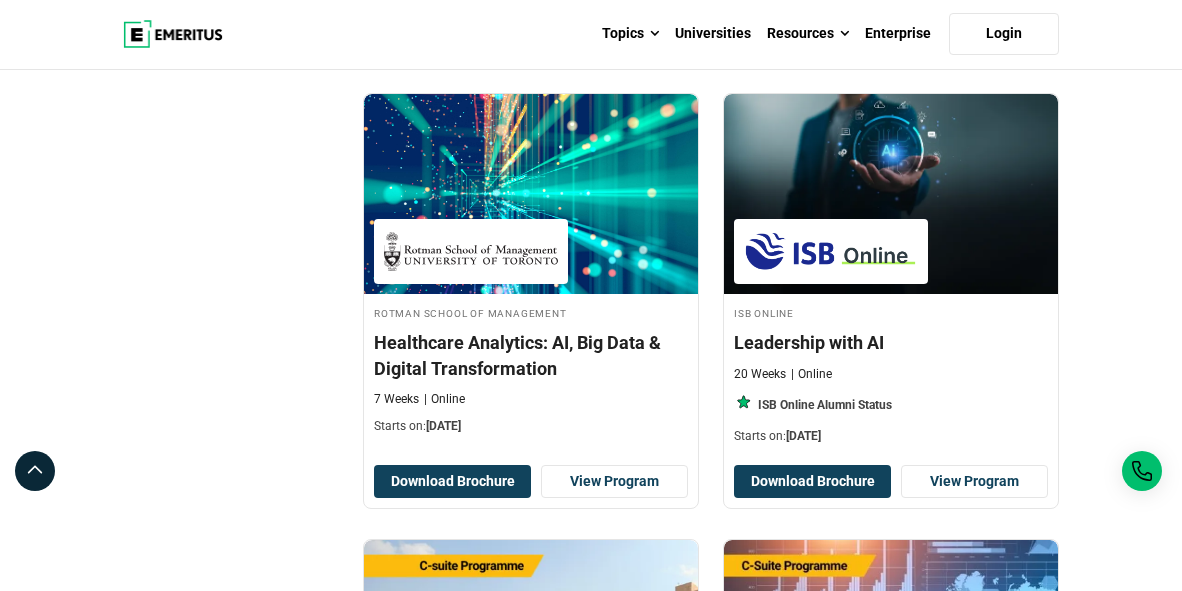 scroll, scrollTop: 3800, scrollLeft: 0, axis: vertical 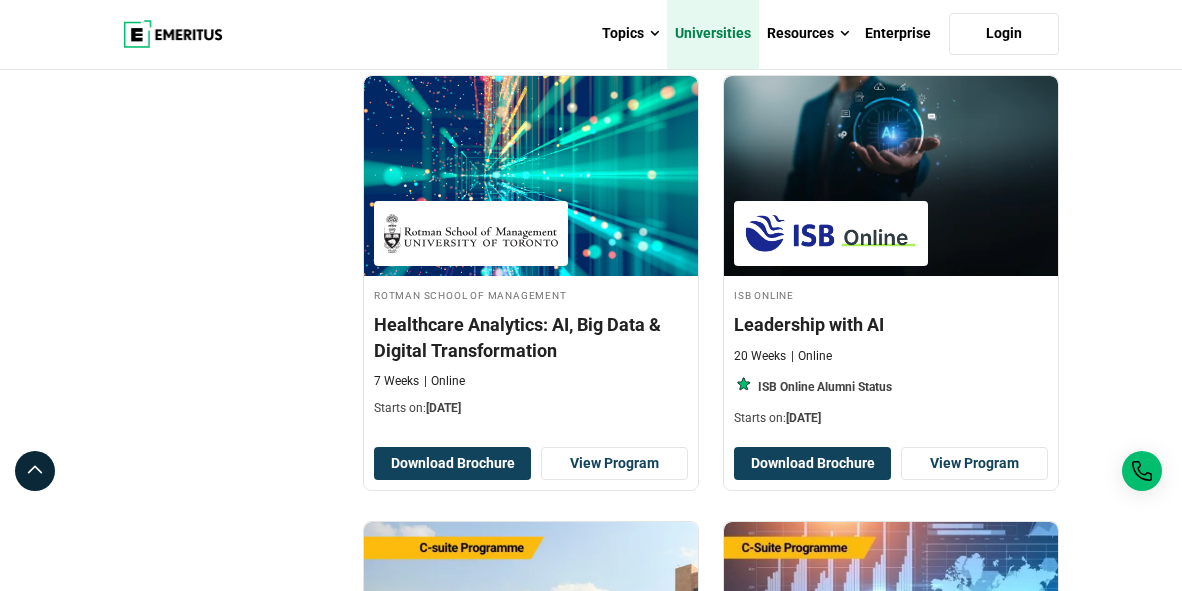 click on "Universities" at bounding box center [713, 34] 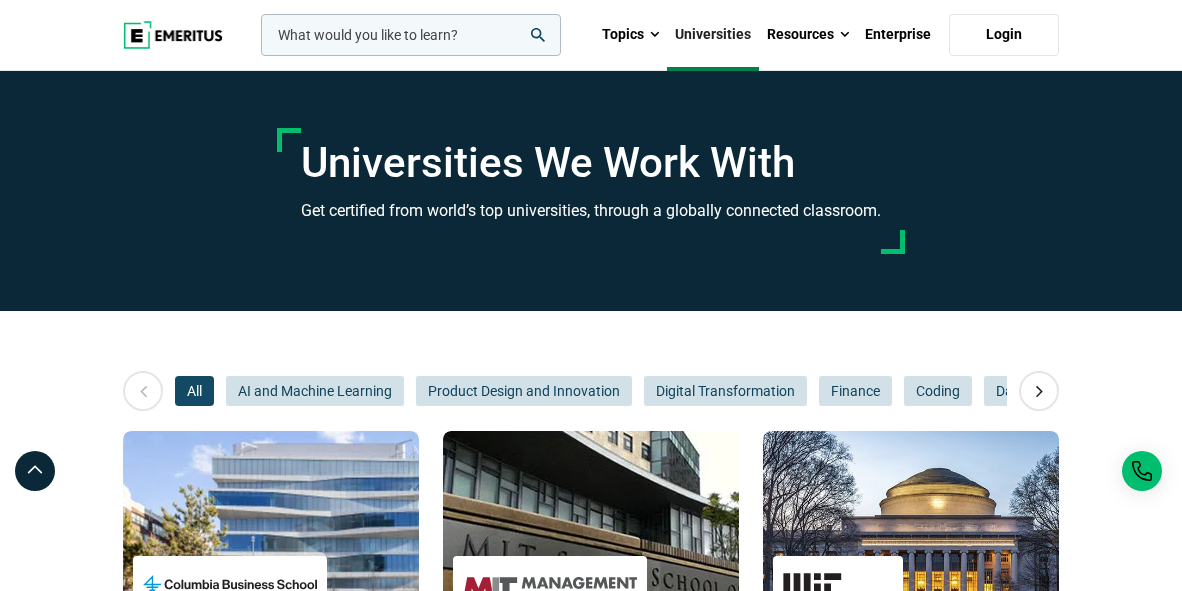 scroll, scrollTop: 0, scrollLeft: 0, axis: both 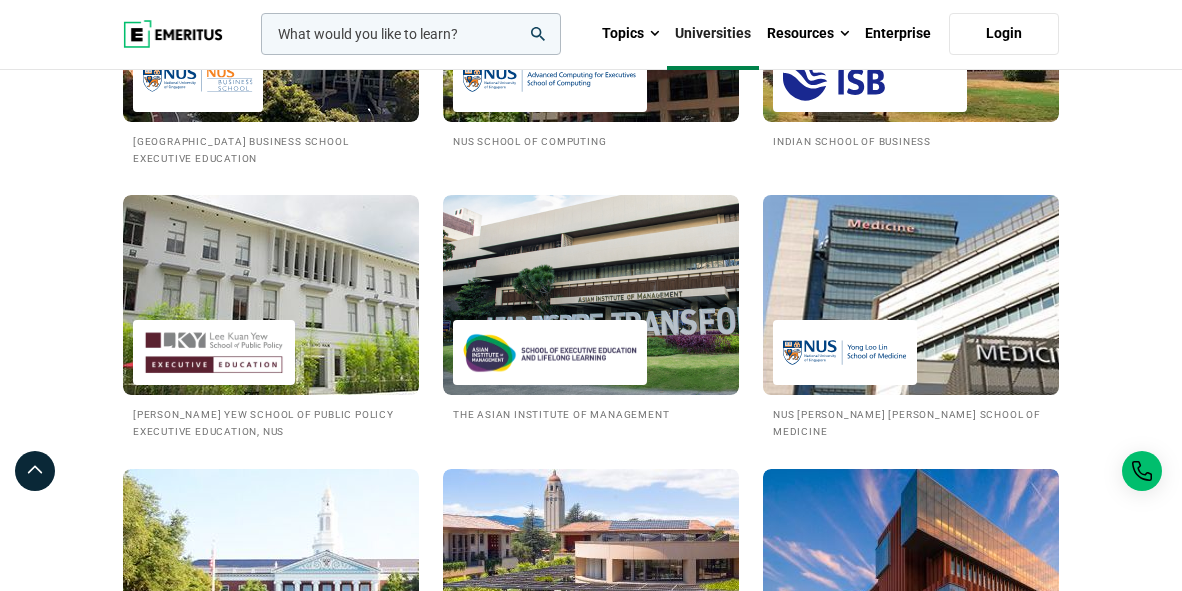 click at bounding box center (911, 295) 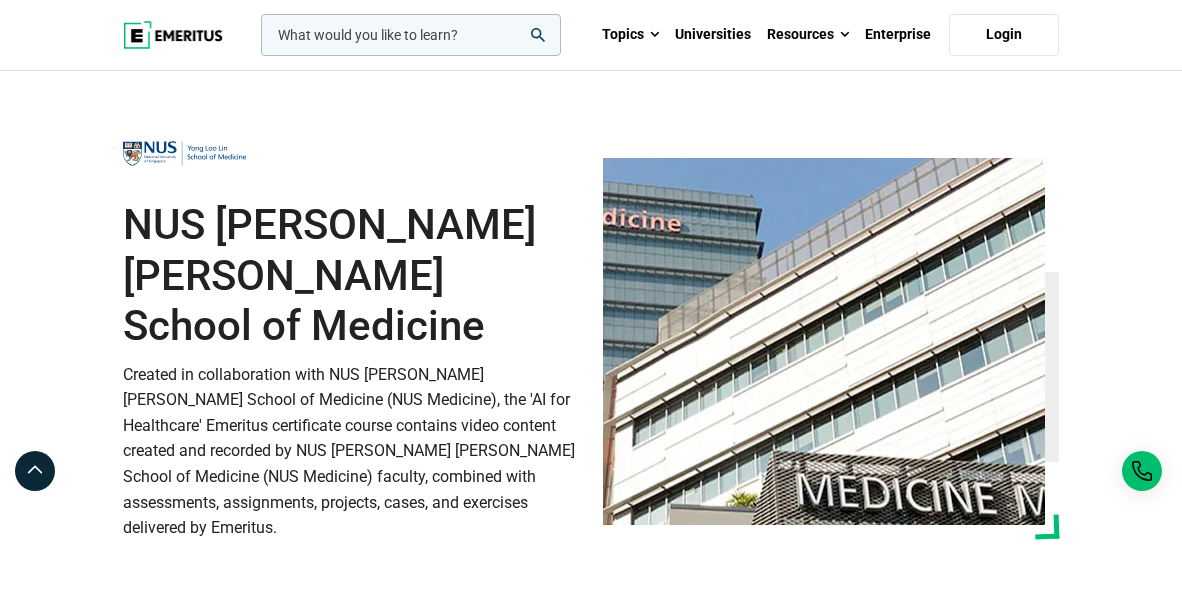 scroll, scrollTop: 1, scrollLeft: 0, axis: vertical 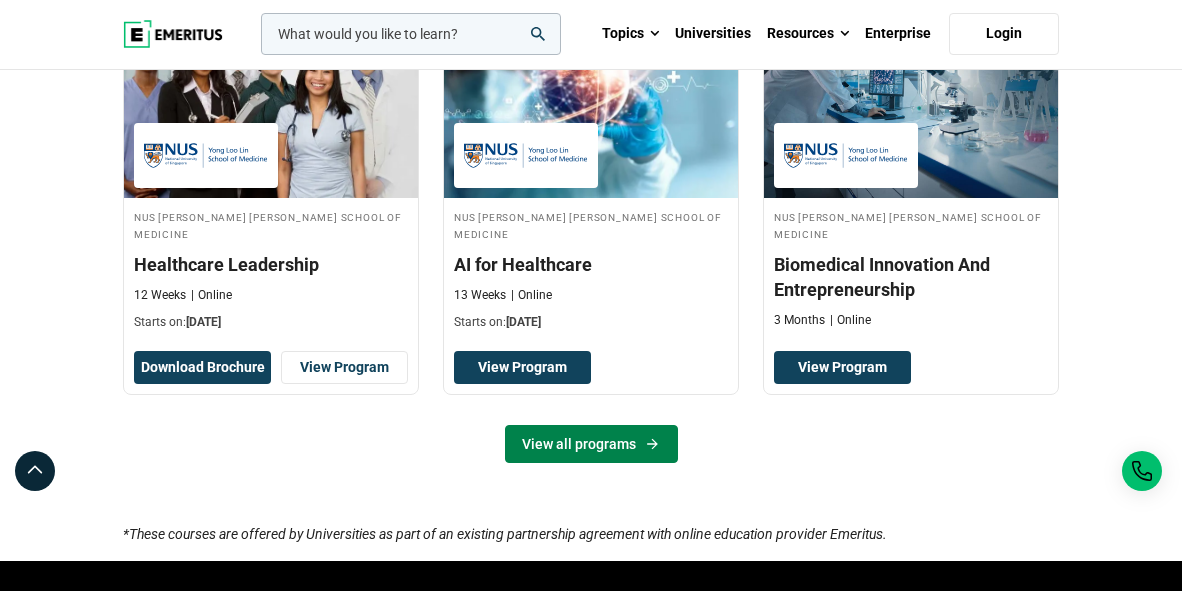 click on "View all programs" at bounding box center (591, 444) 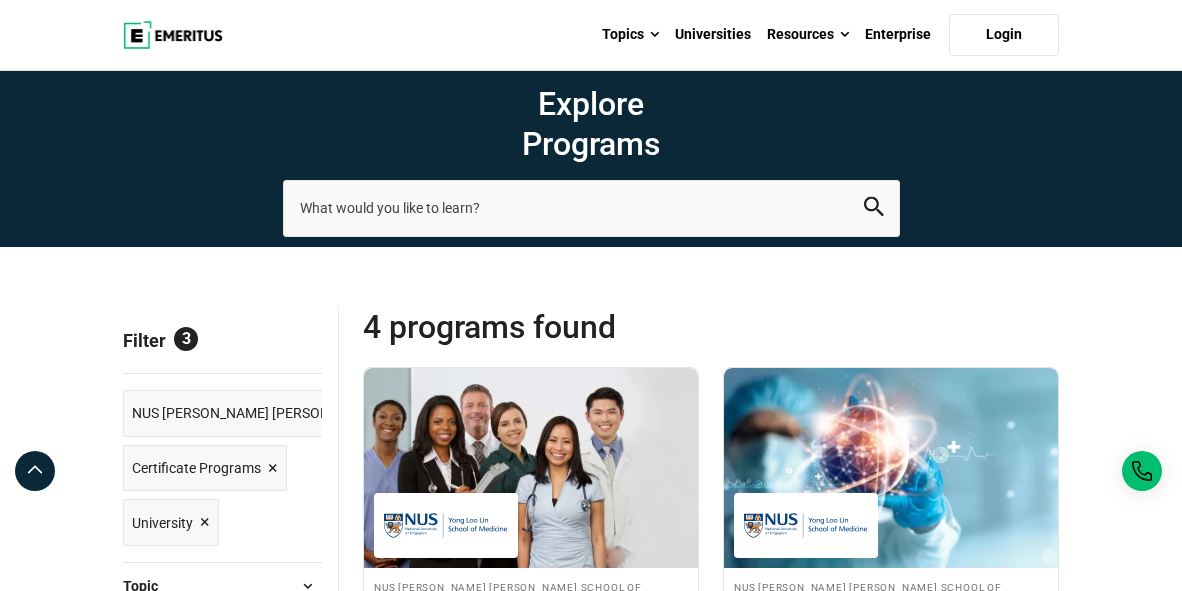 scroll, scrollTop: 174, scrollLeft: 0, axis: vertical 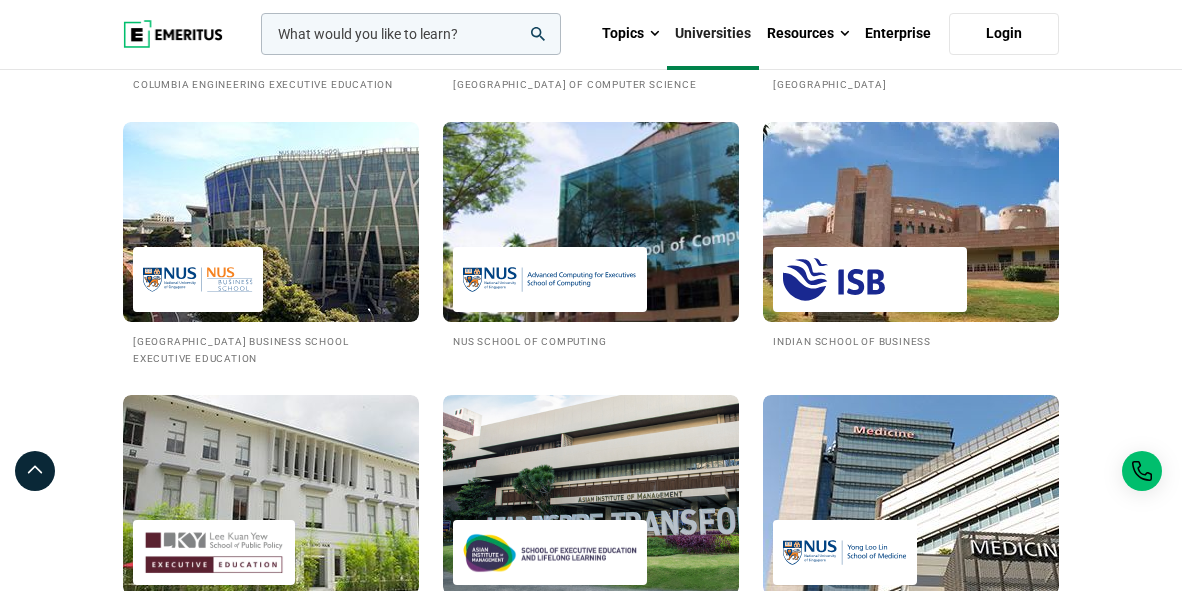 click at bounding box center [550, 279] 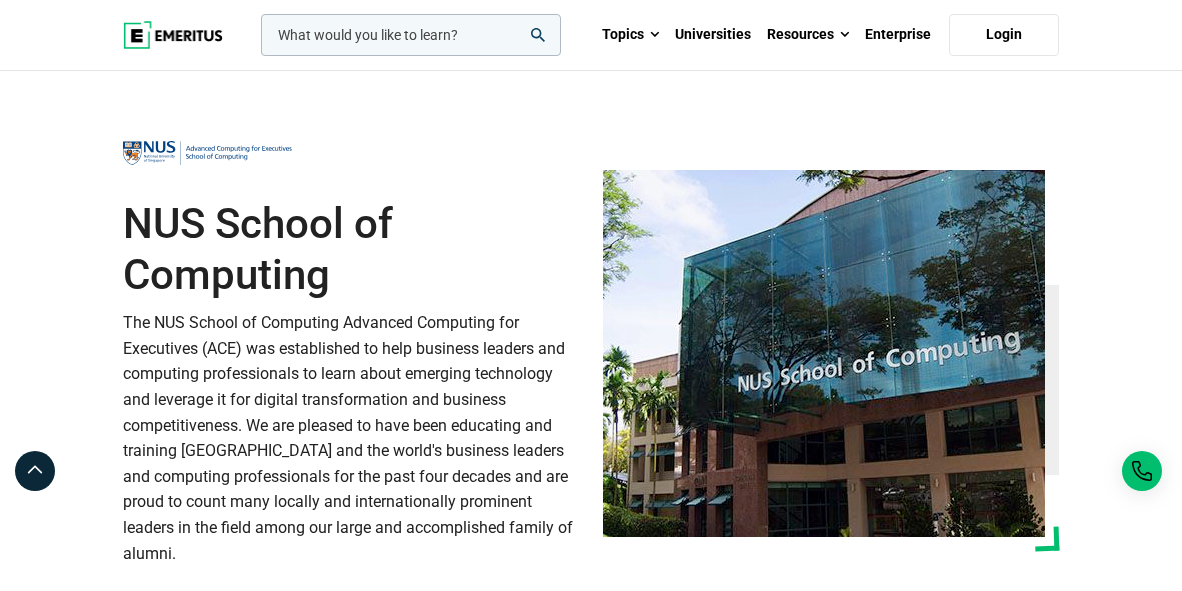 scroll, scrollTop: 6, scrollLeft: 0, axis: vertical 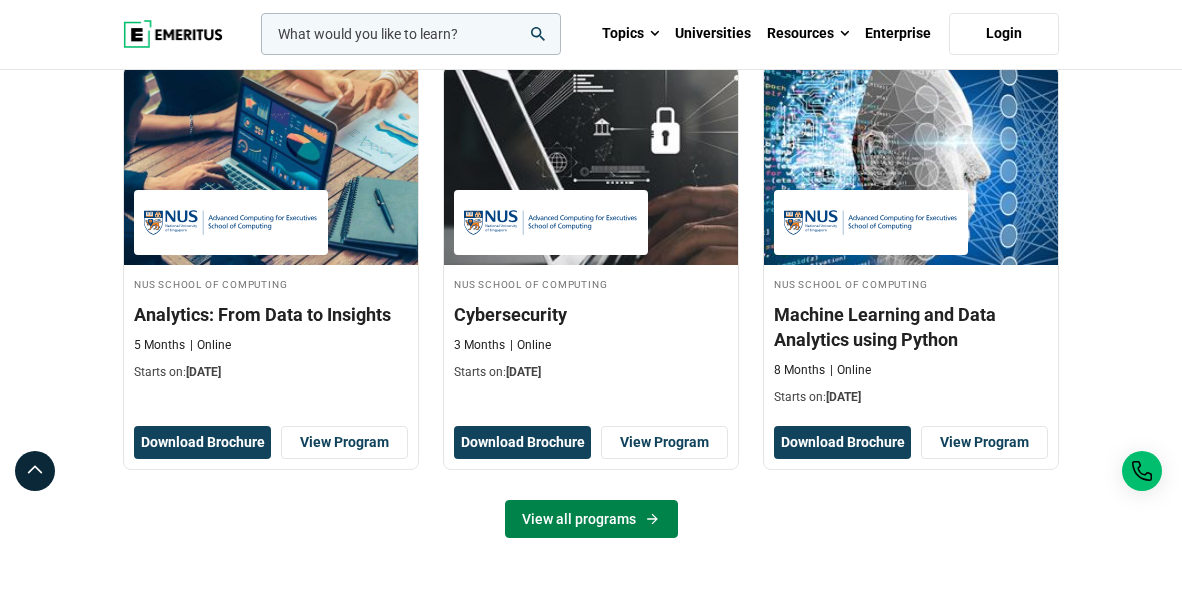 click on "View all programs" at bounding box center [591, 519] 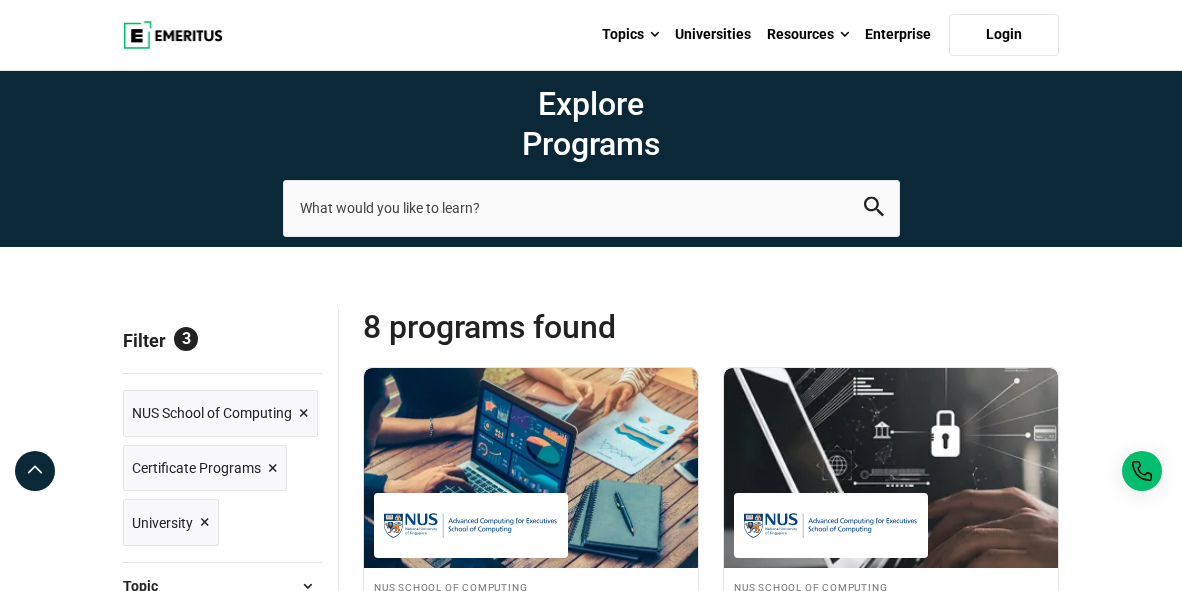 scroll, scrollTop: 400, scrollLeft: 0, axis: vertical 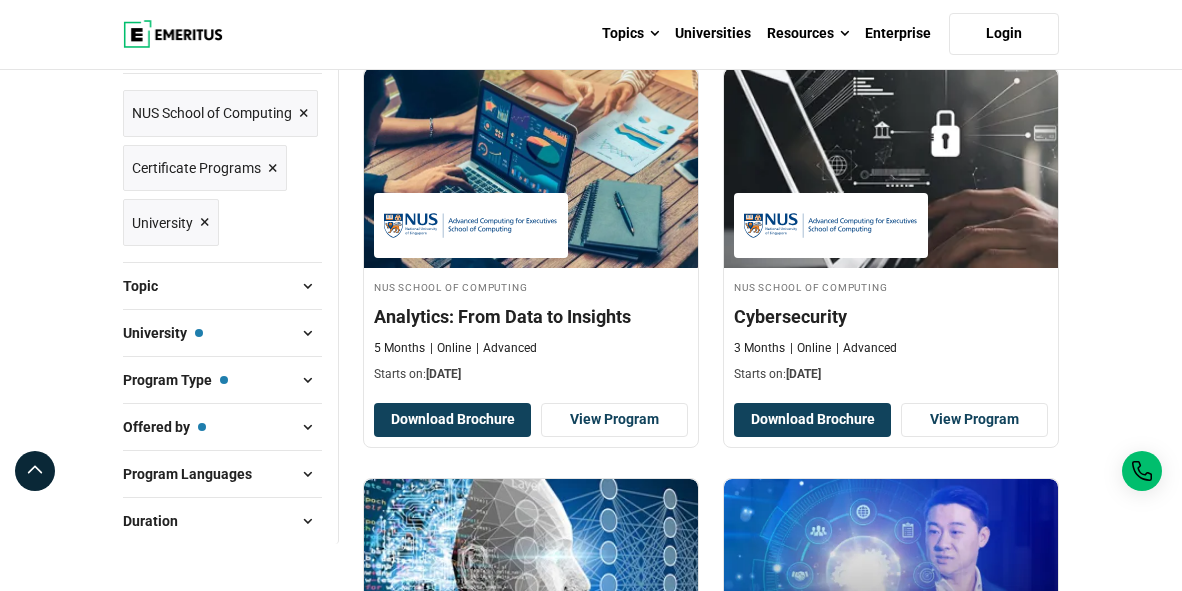 click at bounding box center [307, 286] 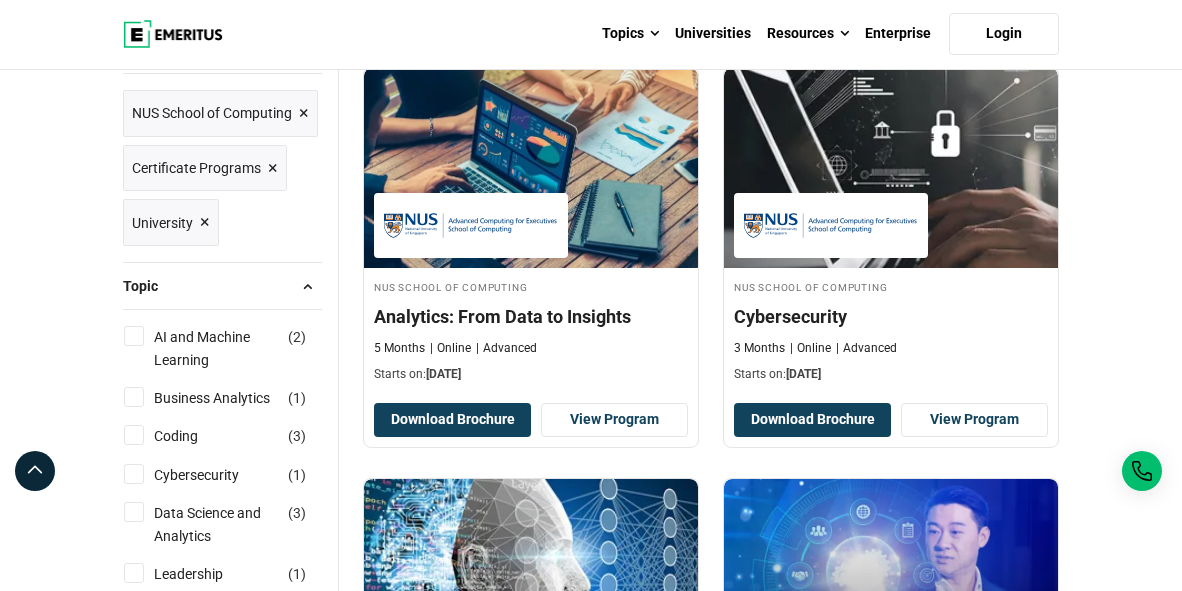 click on "AI and Machine Learning   ( 2 )" at bounding box center [134, 336] 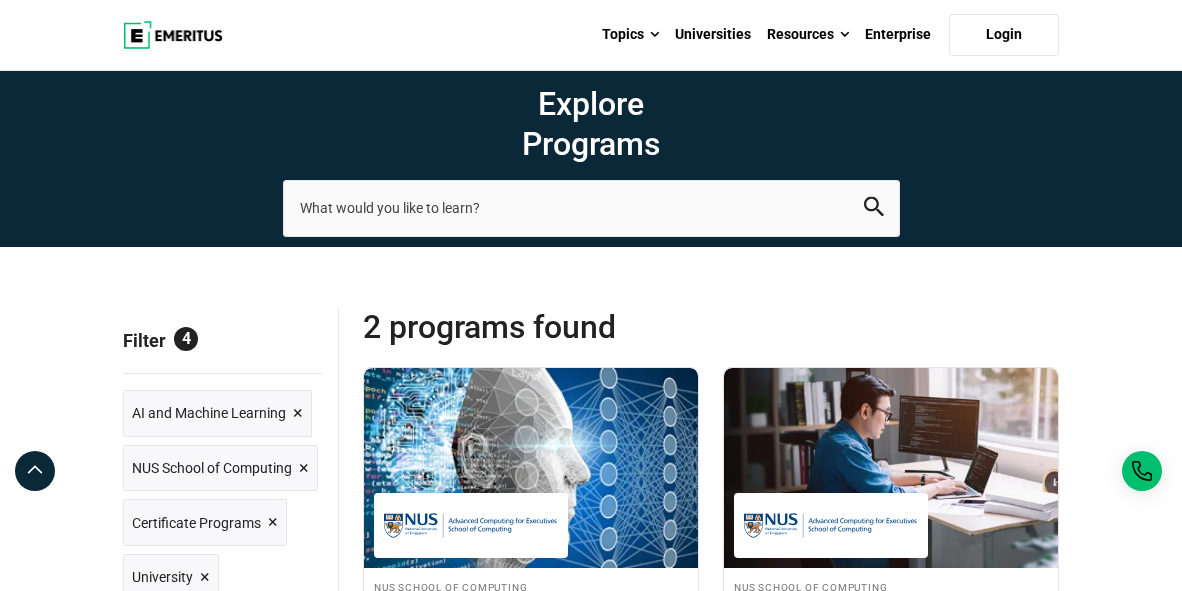 scroll, scrollTop: 0, scrollLeft: 0, axis: both 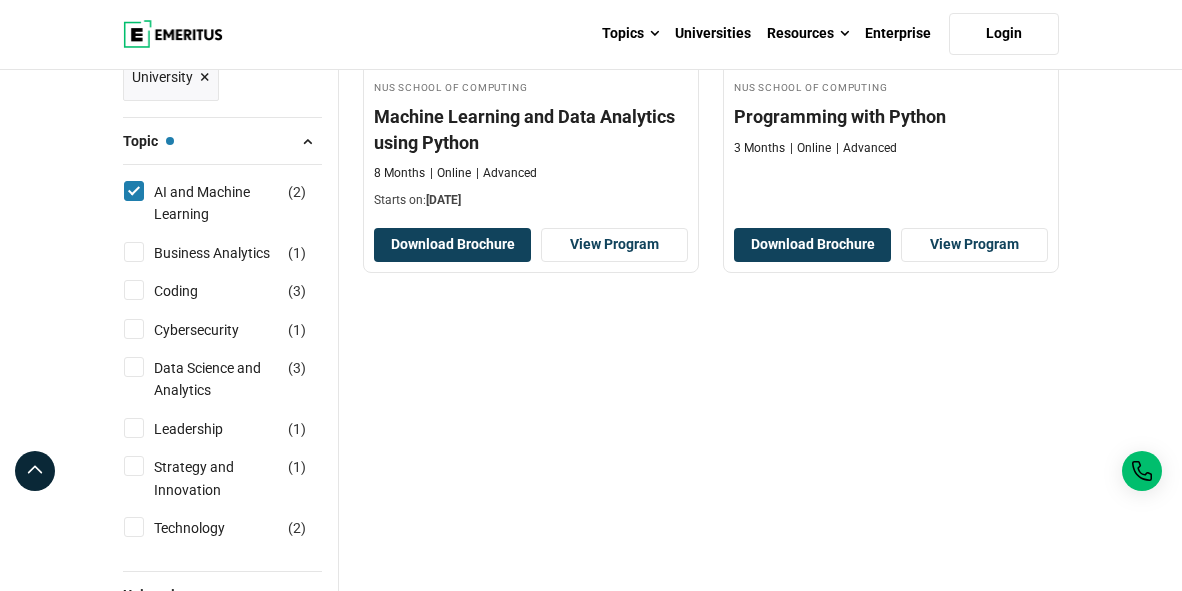 click on "Business Analytics   ( 1 )" at bounding box center (222, 253) 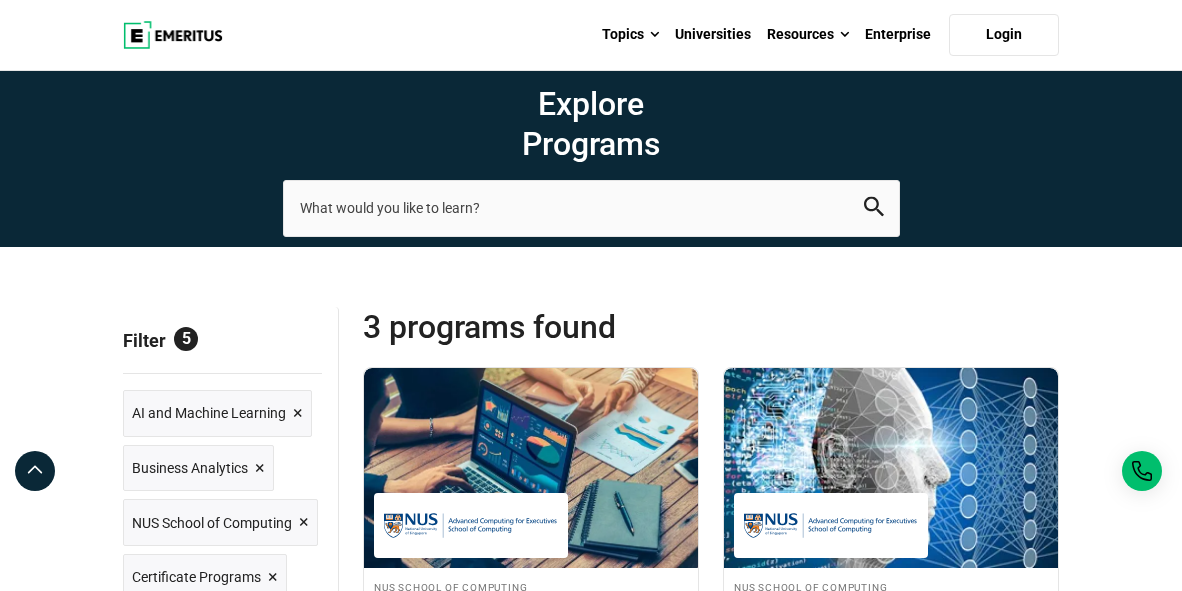 scroll, scrollTop: 0, scrollLeft: 0, axis: both 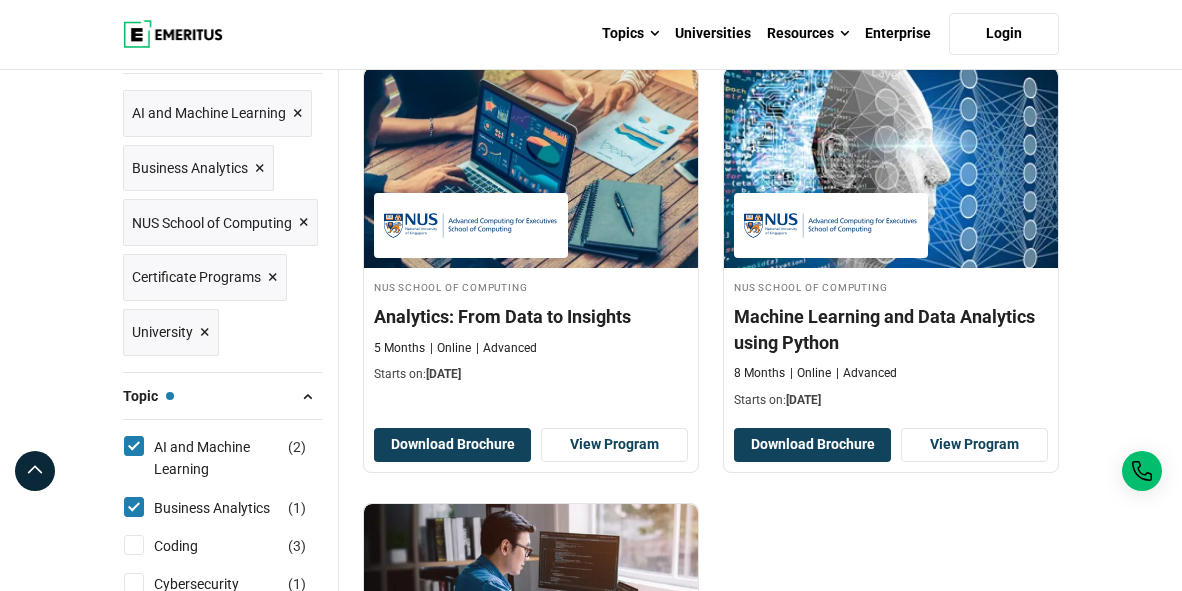 click on "×" at bounding box center [304, 222] 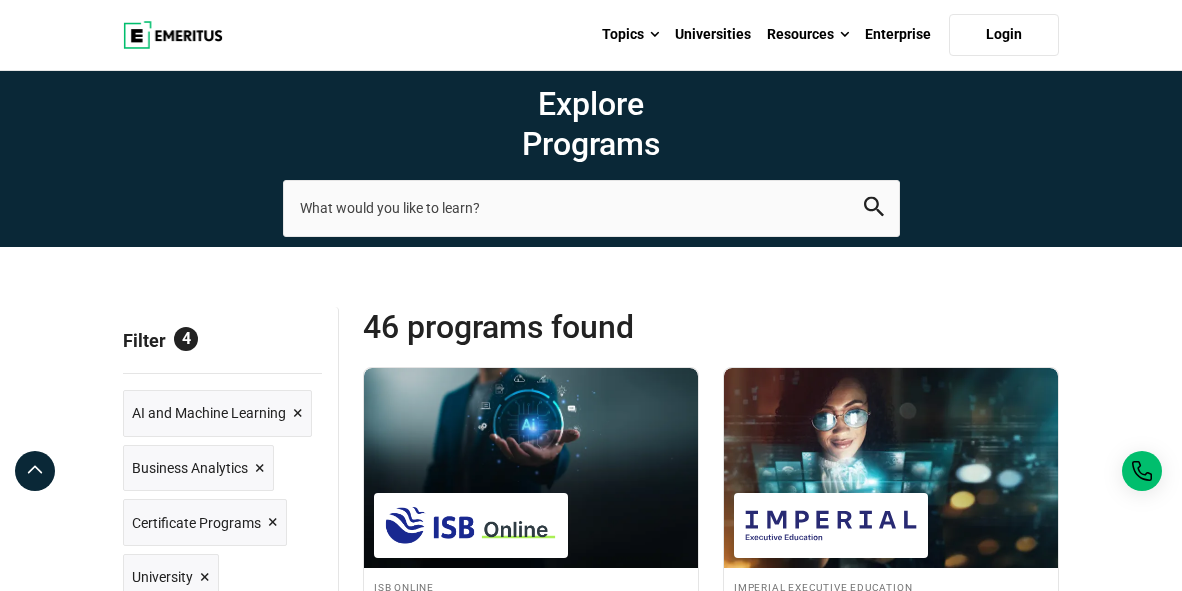 scroll, scrollTop: 0, scrollLeft: 0, axis: both 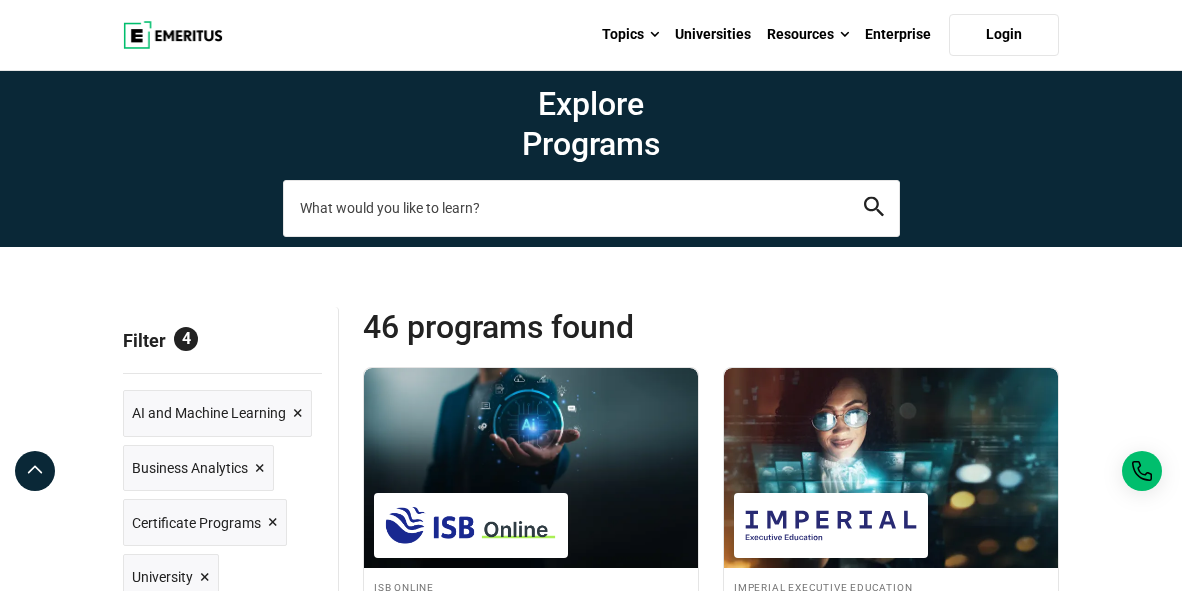 click at bounding box center [591, 208] 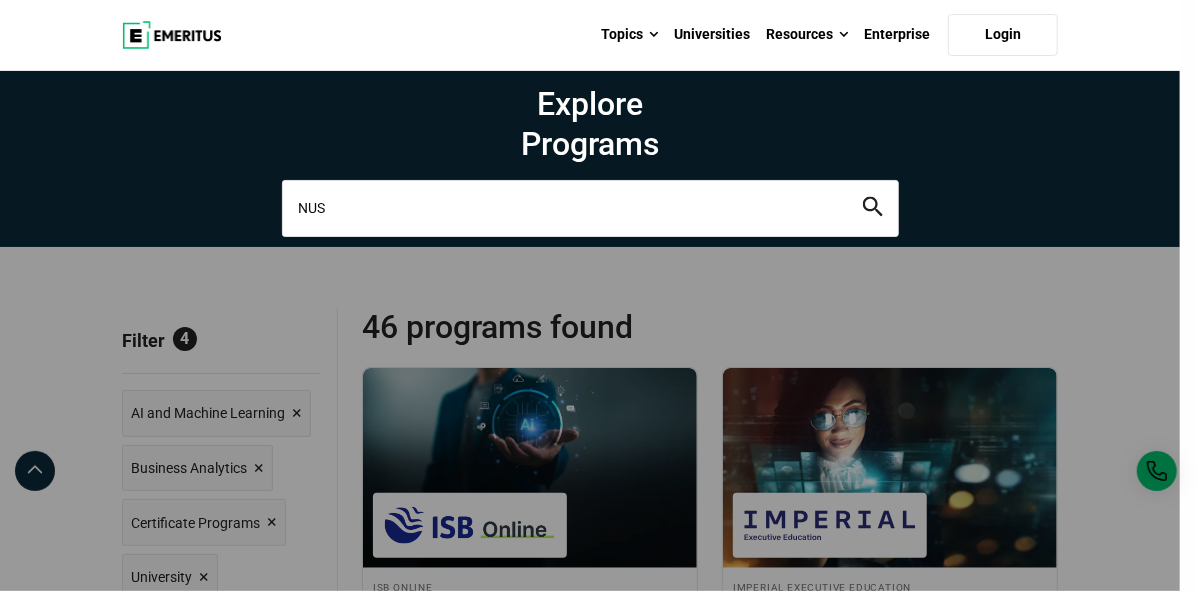 type on "NUS" 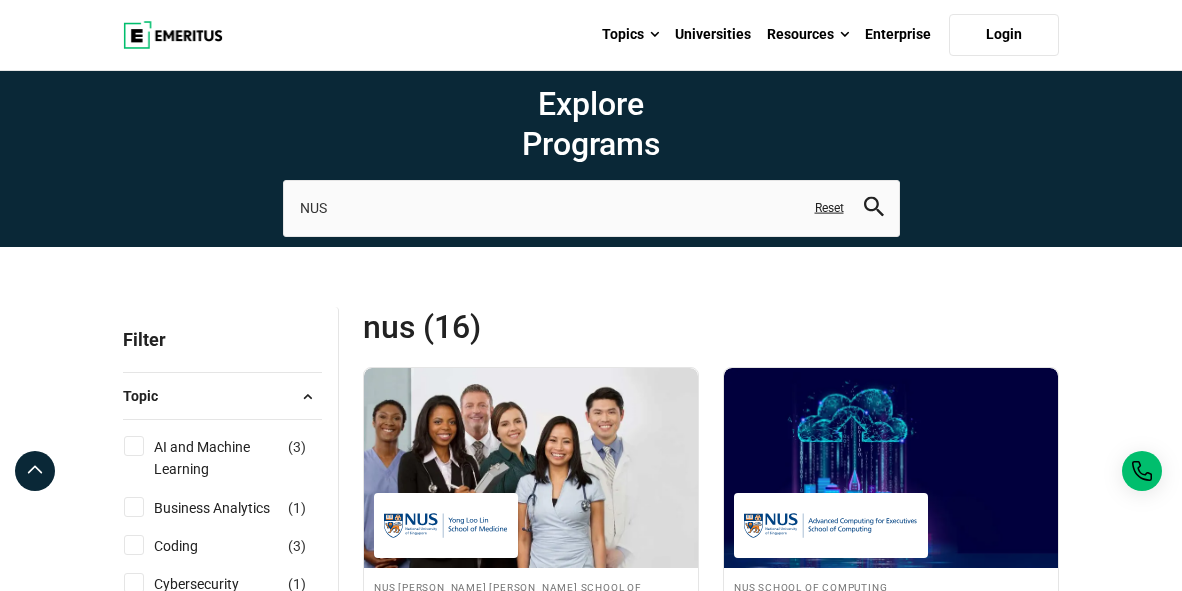 scroll, scrollTop: 0, scrollLeft: 0, axis: both 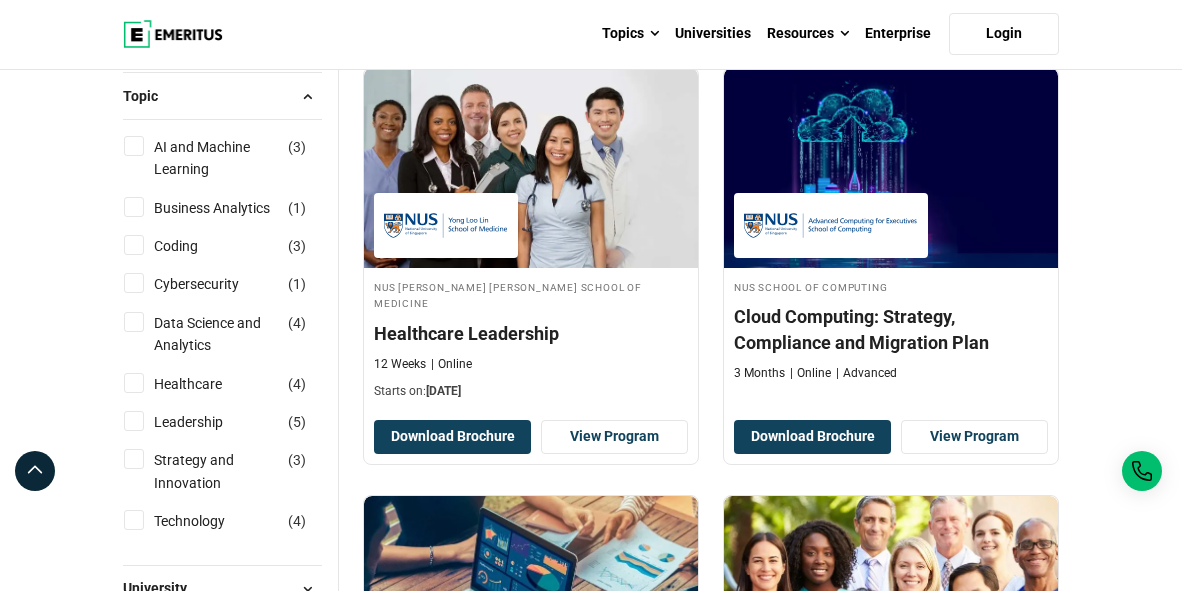 click on "AI and Machine Learning   ( 3 )" at bounding box center (134, 146) 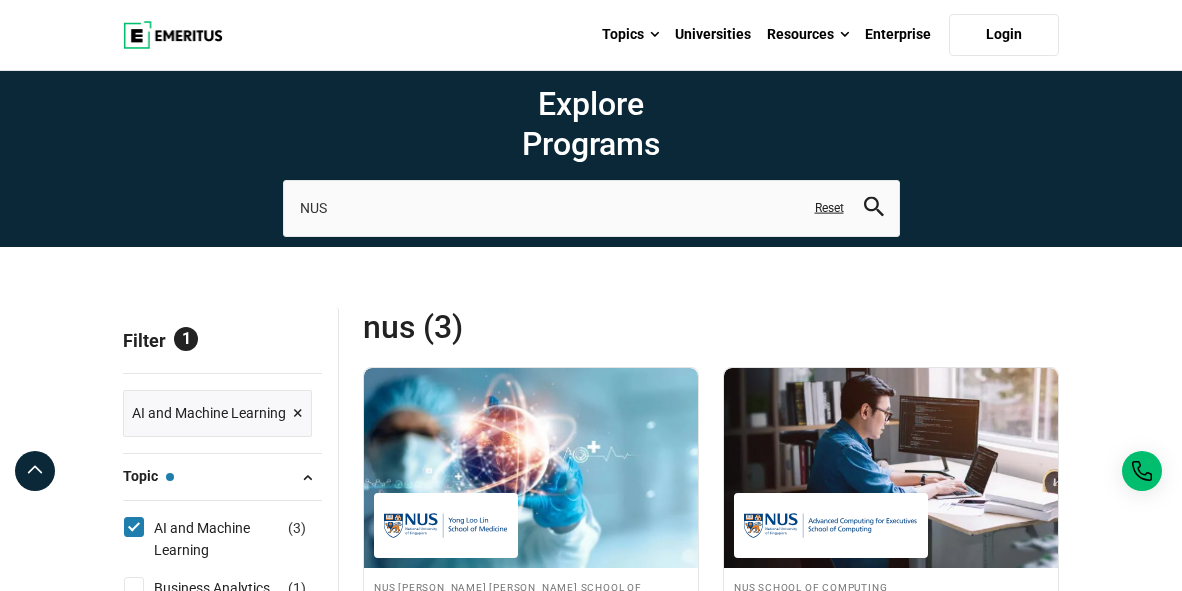 scroll, scrollTop: 0, scrollLeft: 0, axis: both 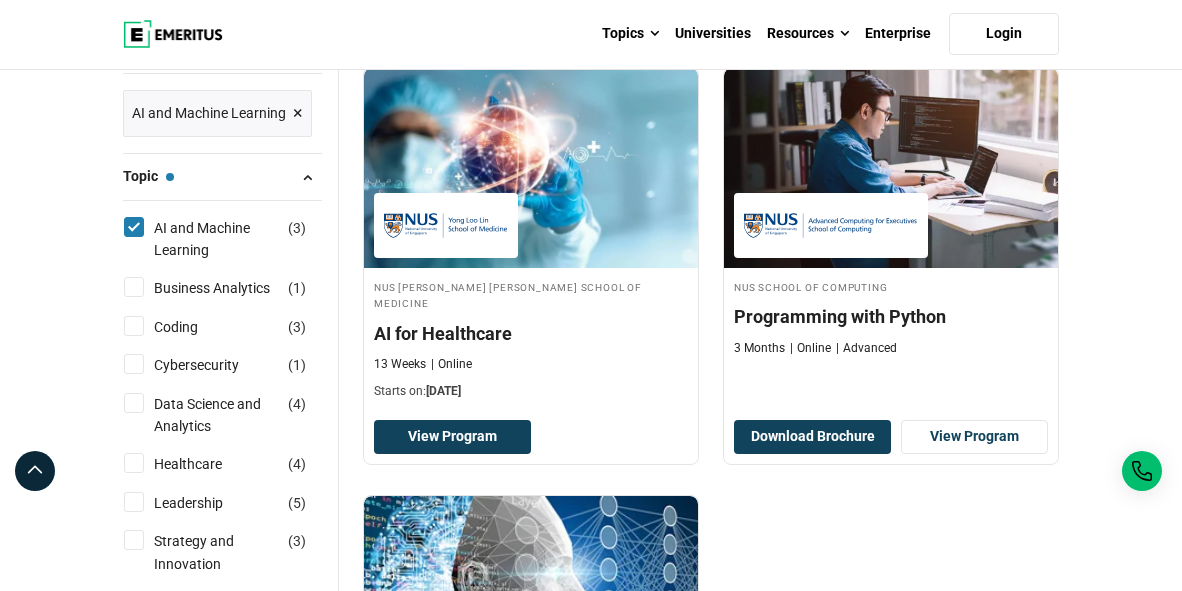 click on "AI and Machine Learning   ( 3 )" at bounding box center (134, 227) 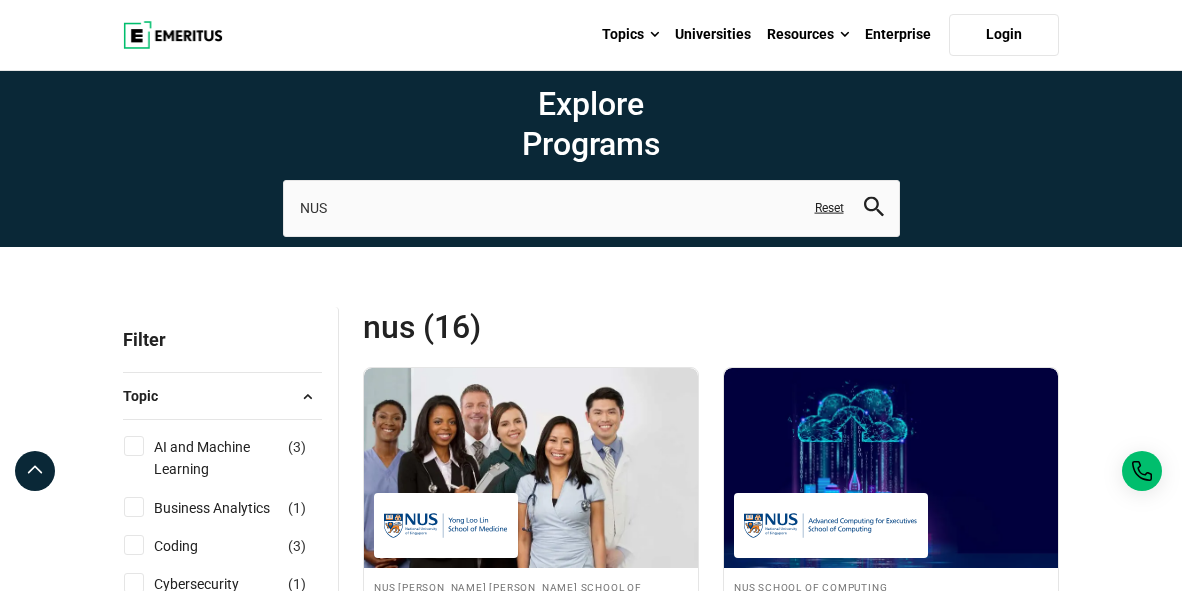 scroll, scrollTop: 0, scrollLeft: 0, axis: both 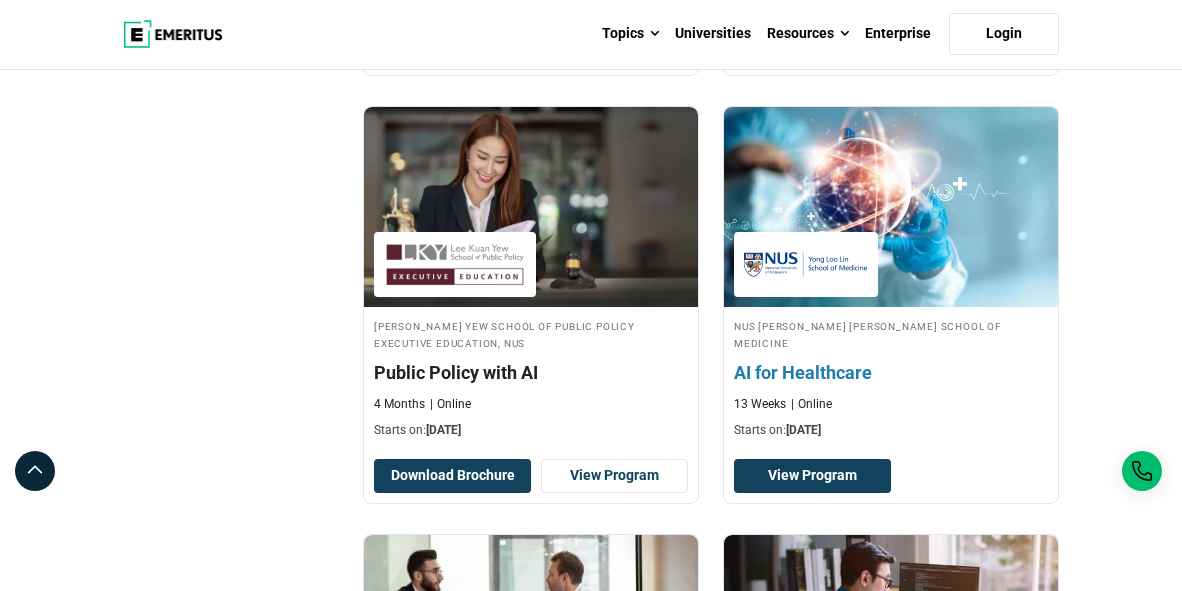 click on "AI for Healthcare" at bounding box center (891, 372) 